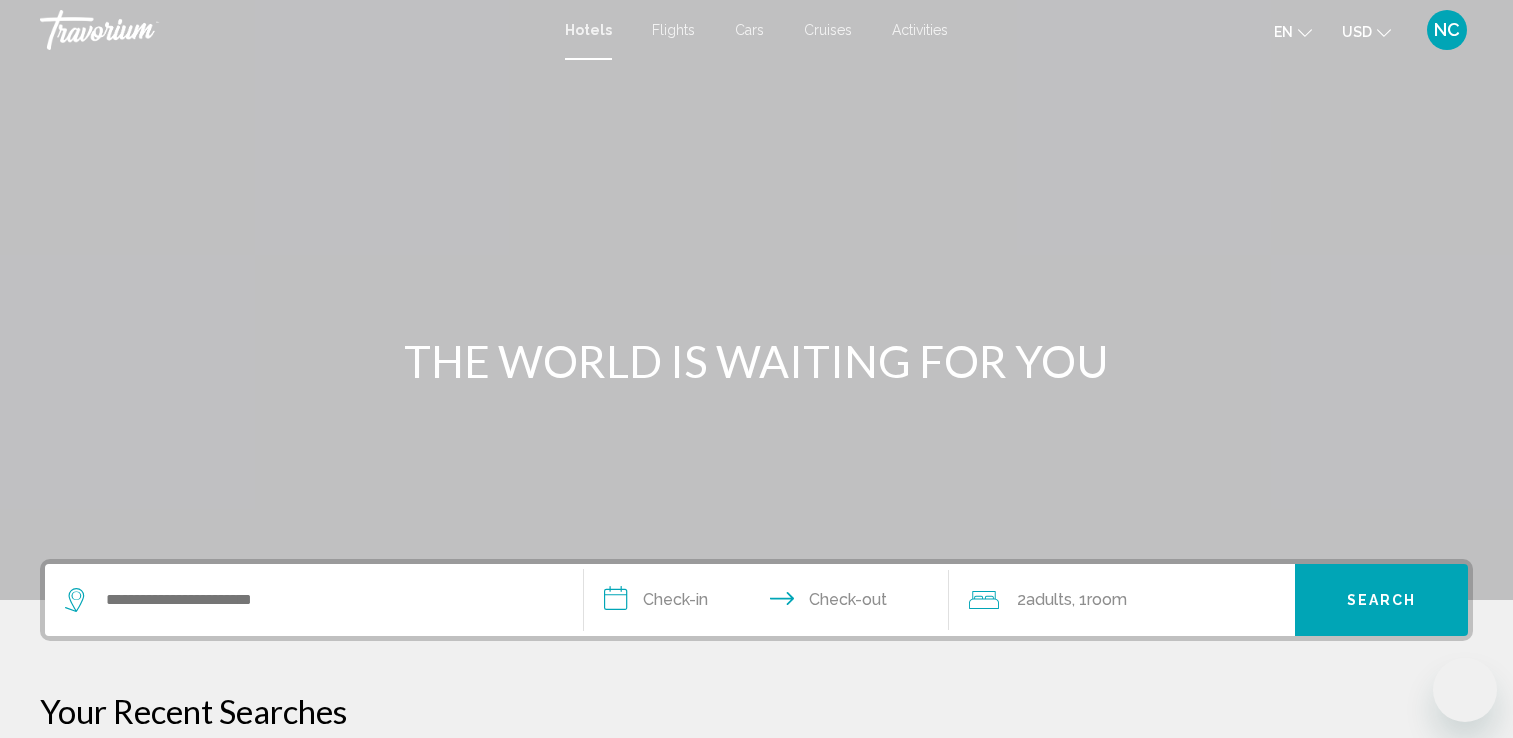 scroll, scrollTop: 0, scrollLeft: 0, axis: both 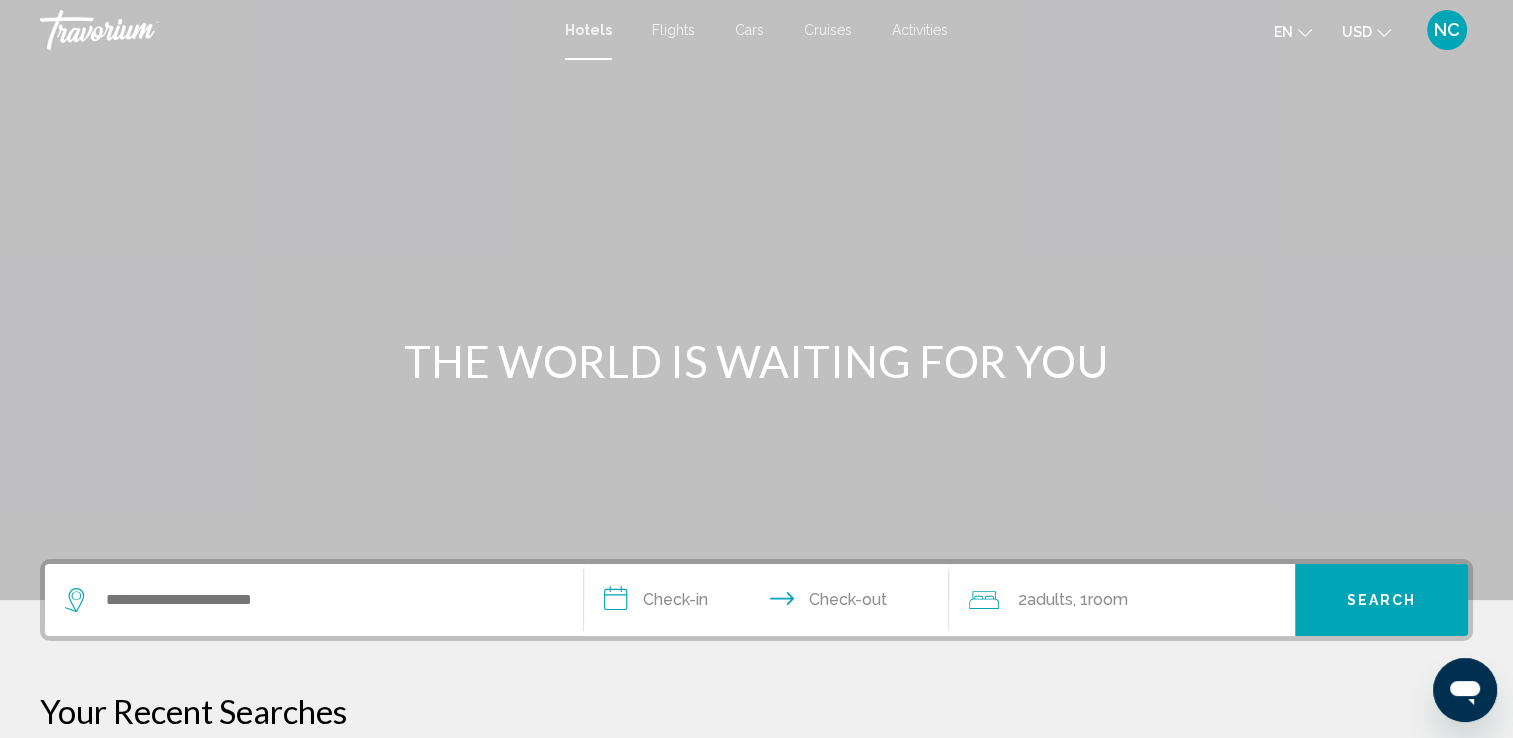 click at bounding box center (314, 600) 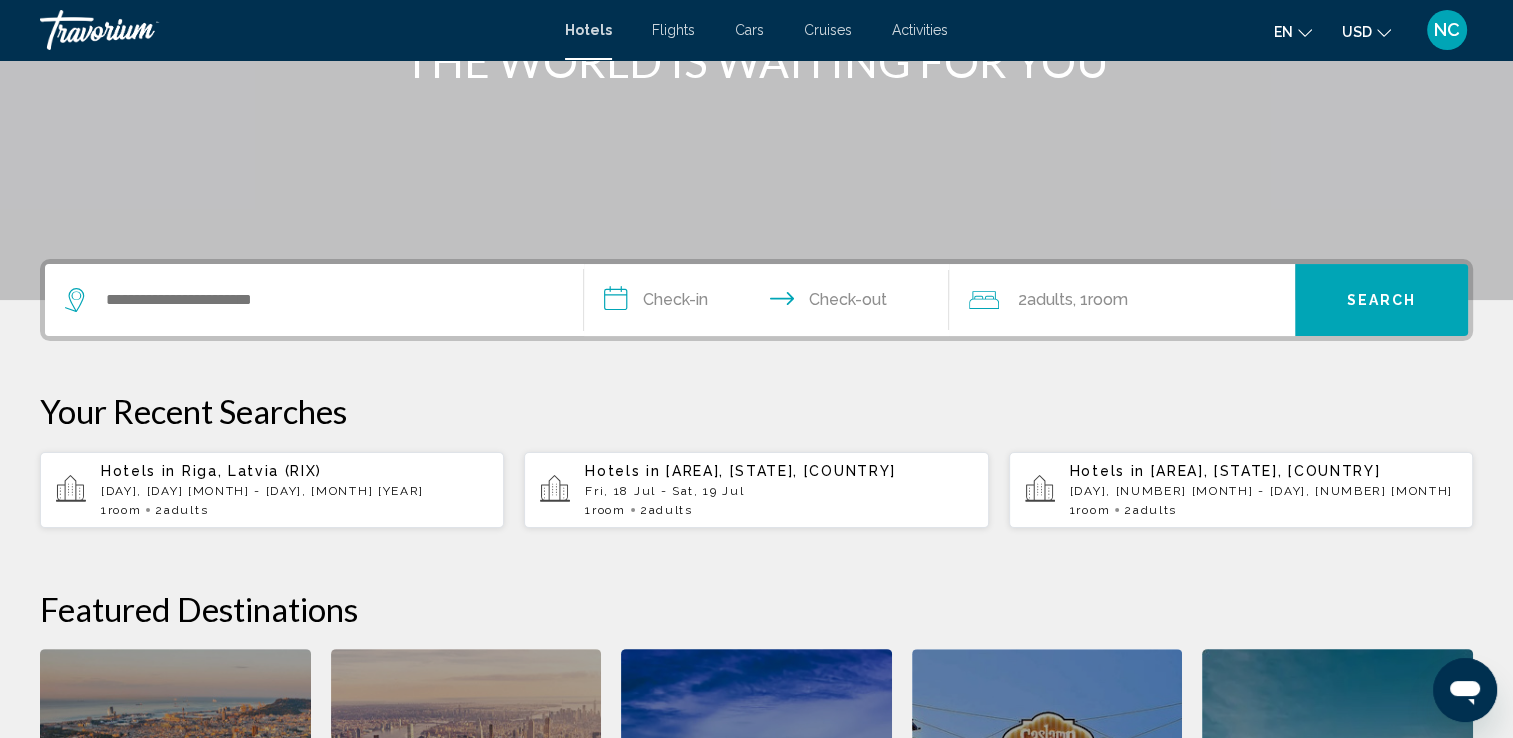 scroll, scrollTop: 493, scrollLeft: 0, axis: vertical 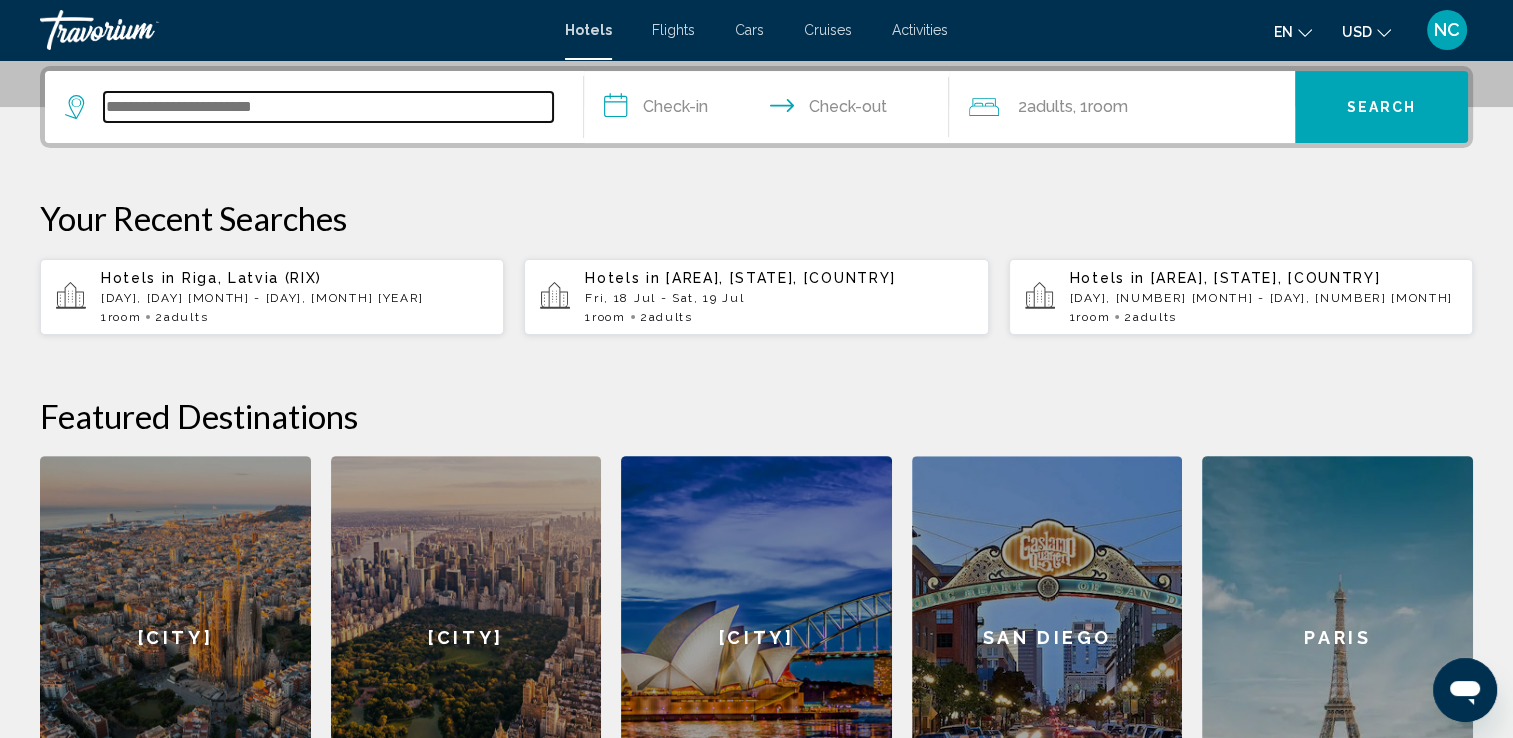 click at bounding box center (328, 107) 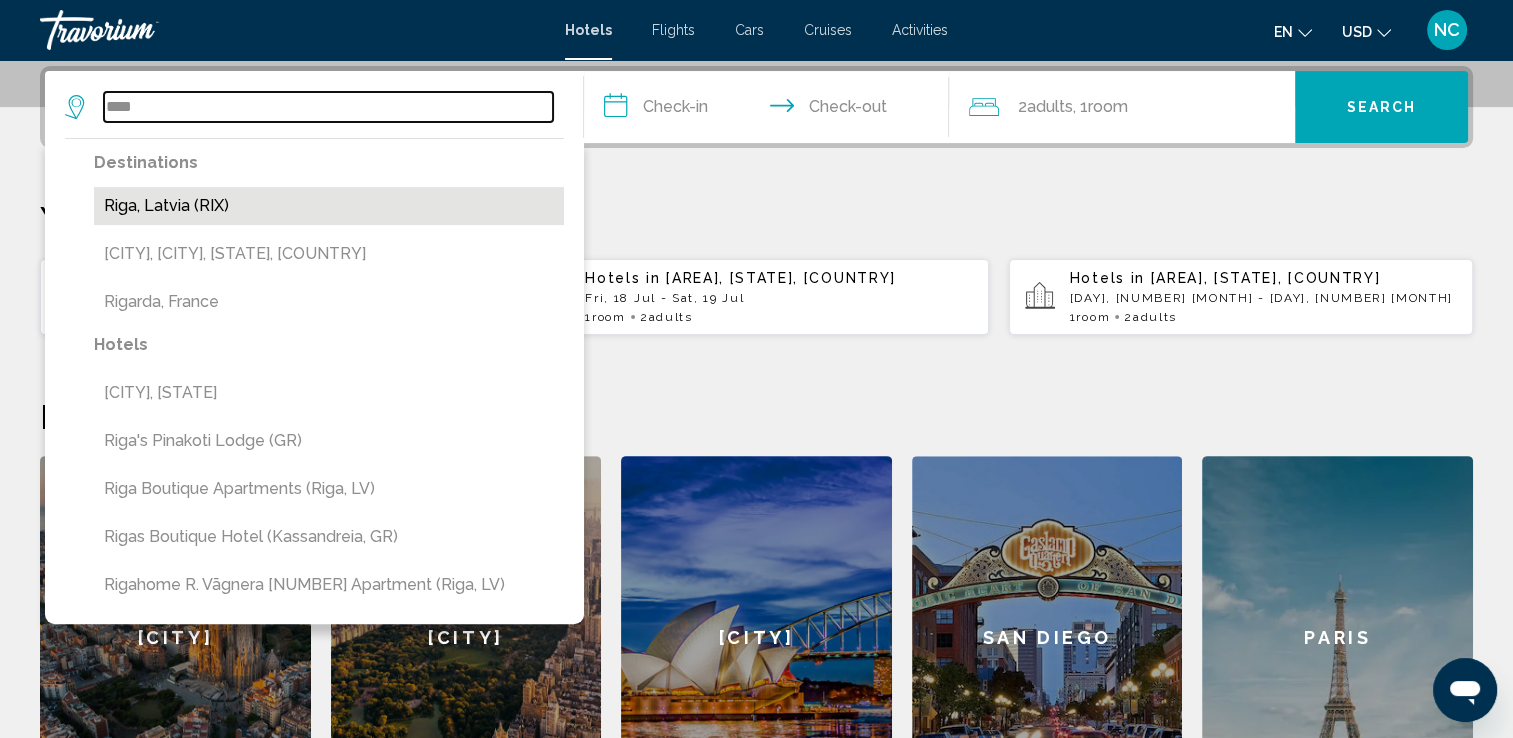 type on "****" 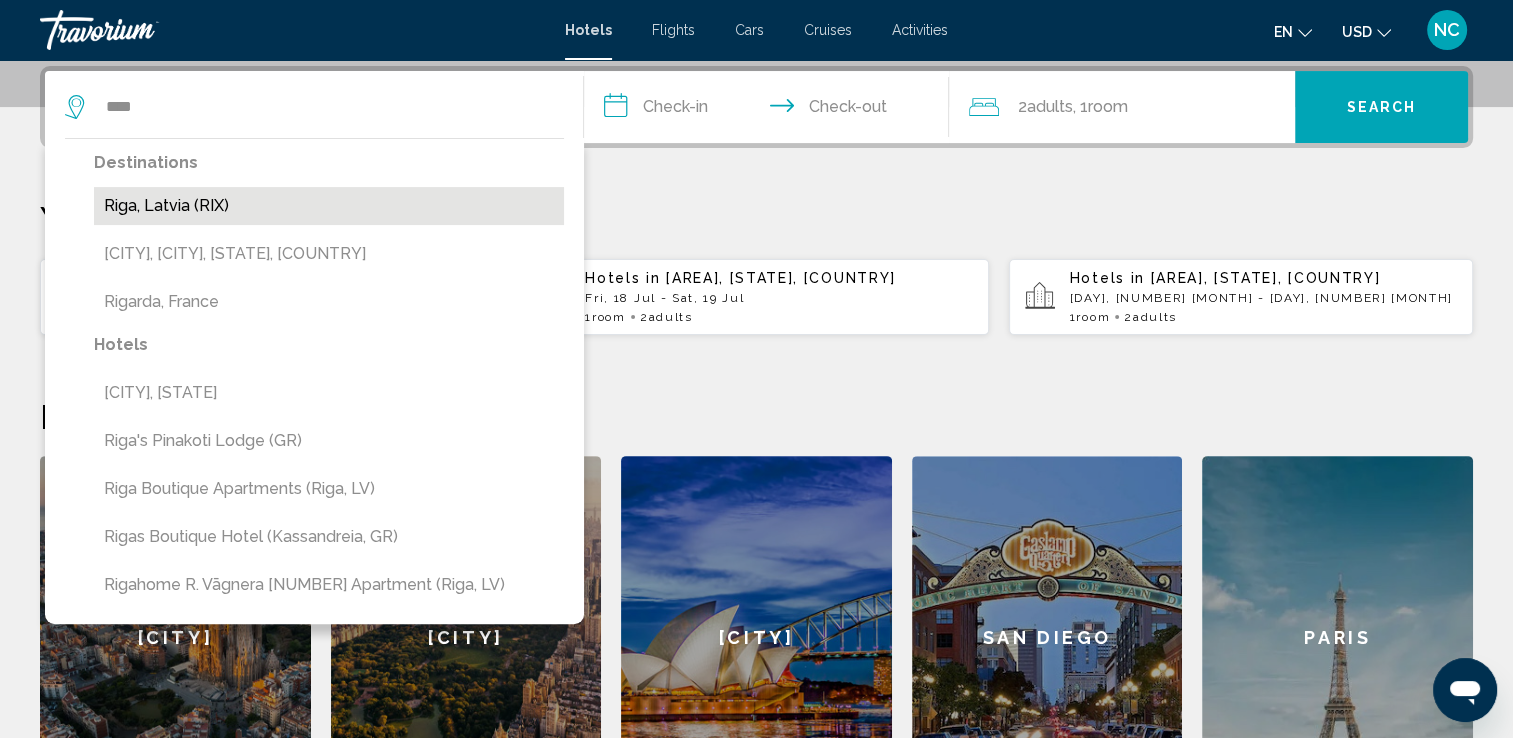 click on "Riga, Latvia (RIX)" at bounding box center [329, 206] 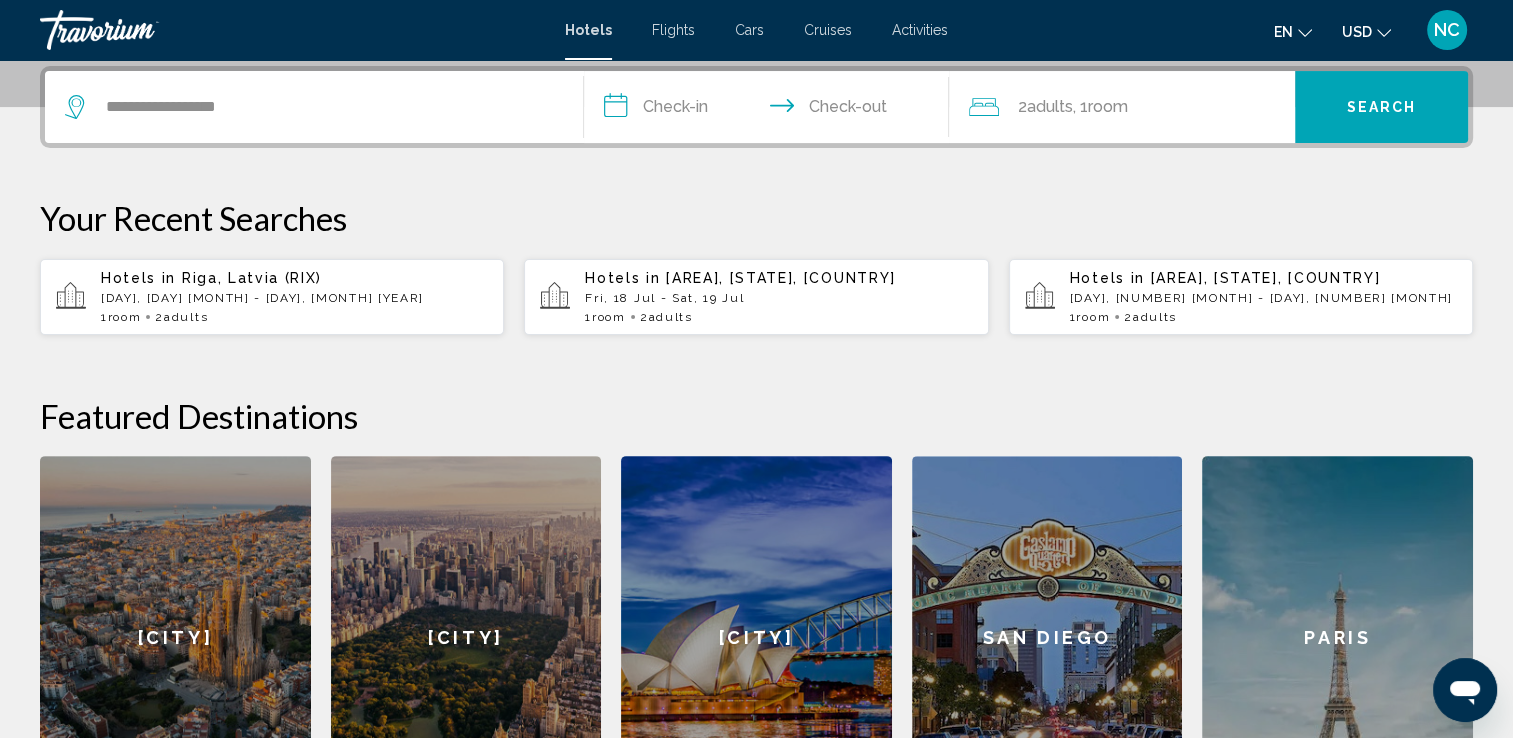 click on "**********" at bounding box center [771, 110] 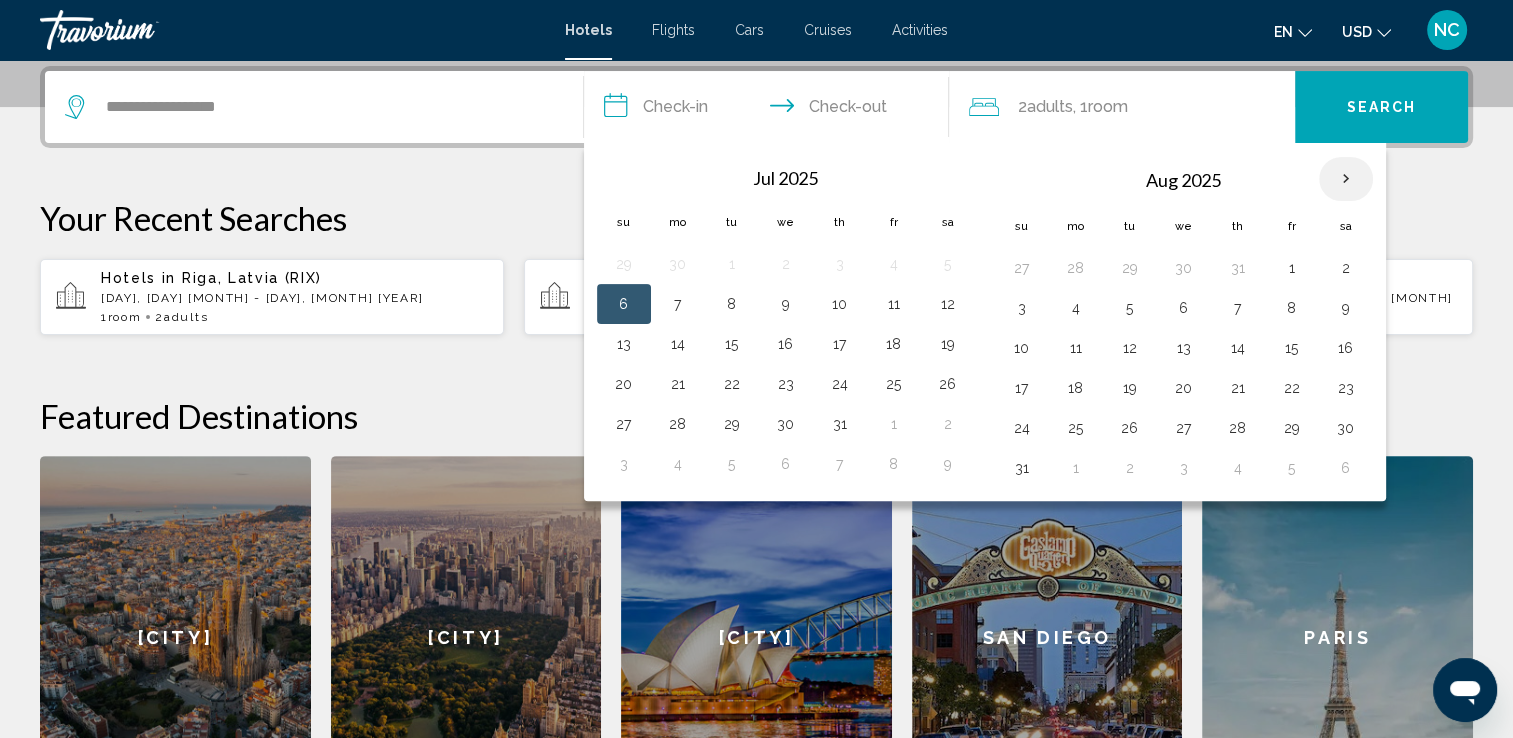 click at bounding box center [1346, 179] 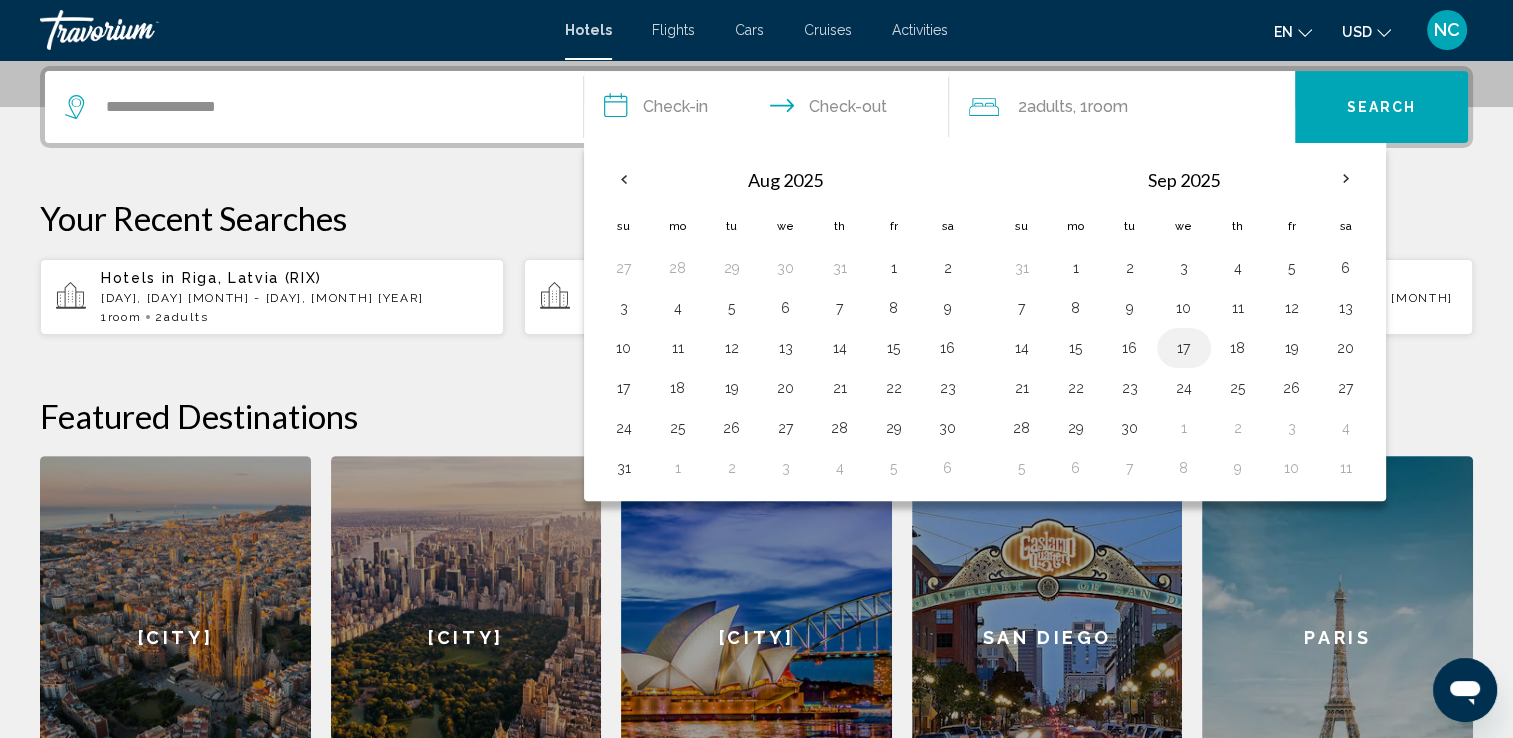 click on "17" at bounding box center (1184, 348) 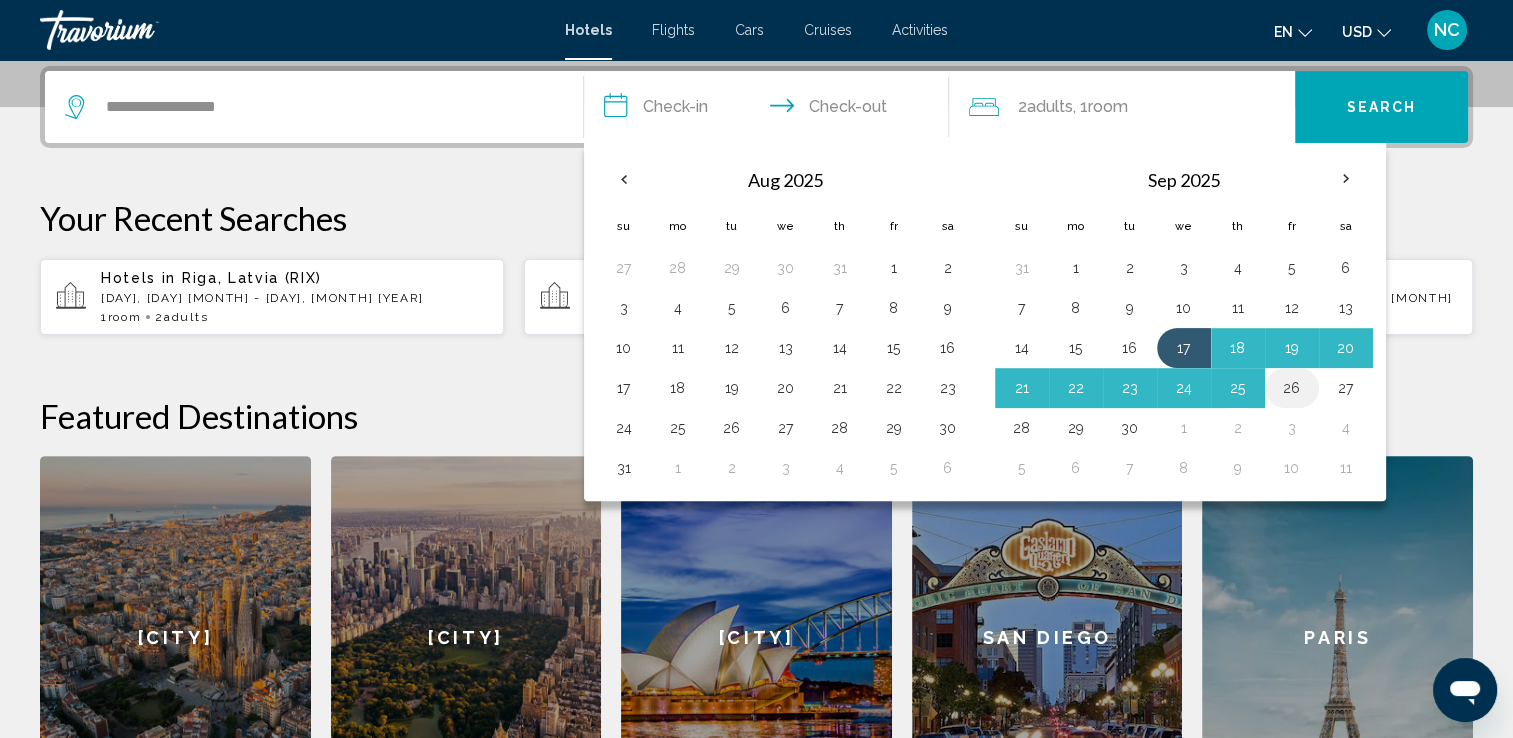 drag, startPoint x: 1174, startPoint y: 343, endPoint x: 1282, endPoint y: 385, distance: 115.87925 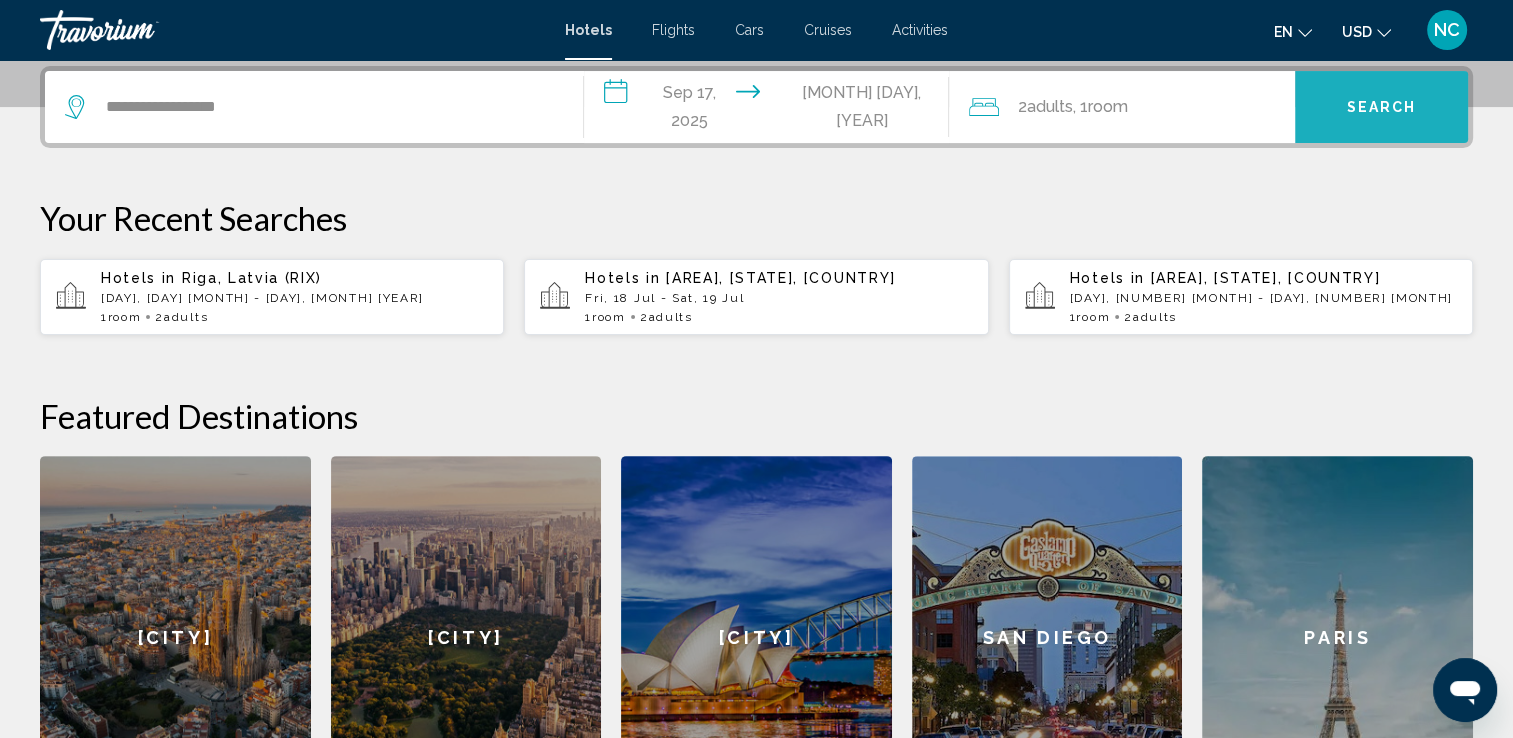 click on "Search" at bounding box center [1382, 108] 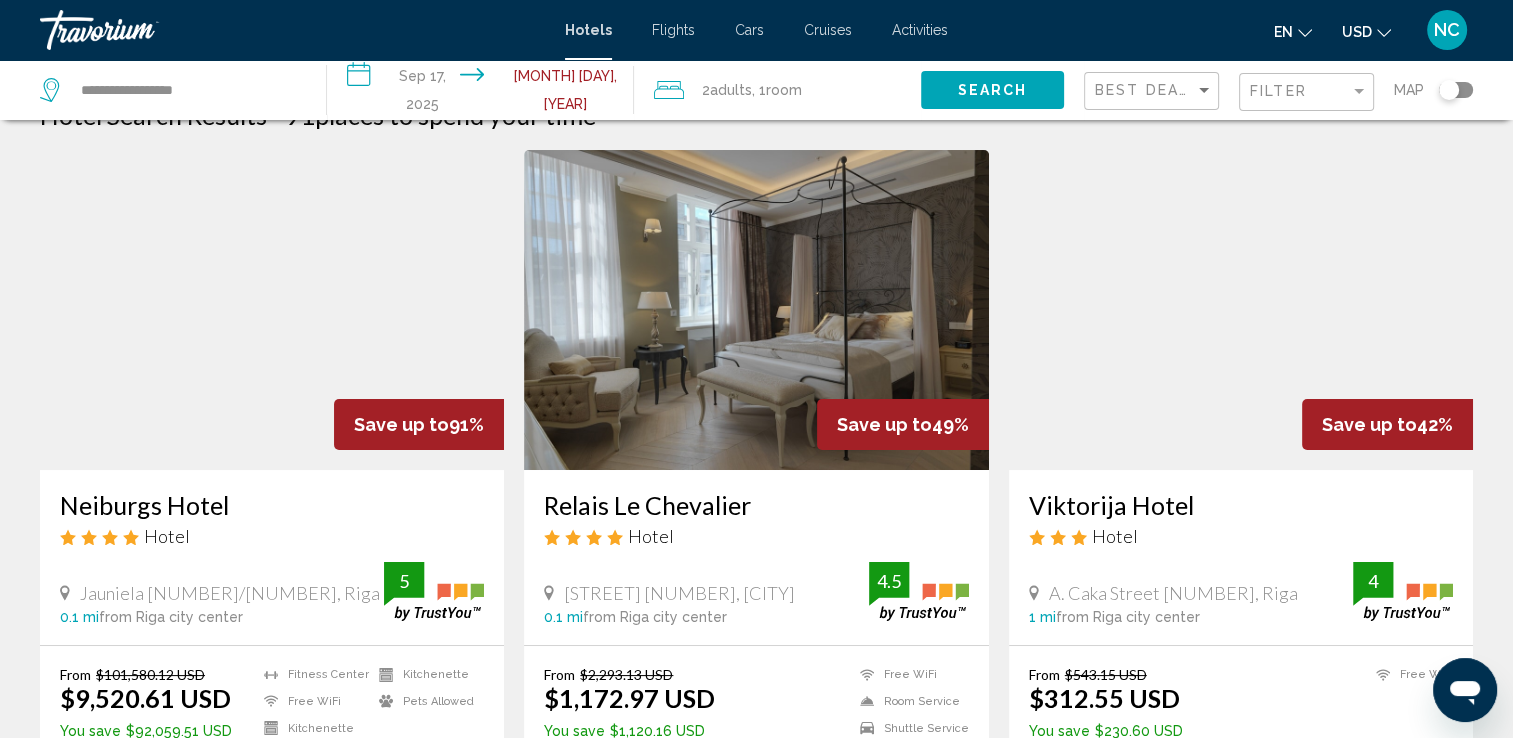 scroll, scrollTop: 80, scrollLeft: 0, axis: vertical 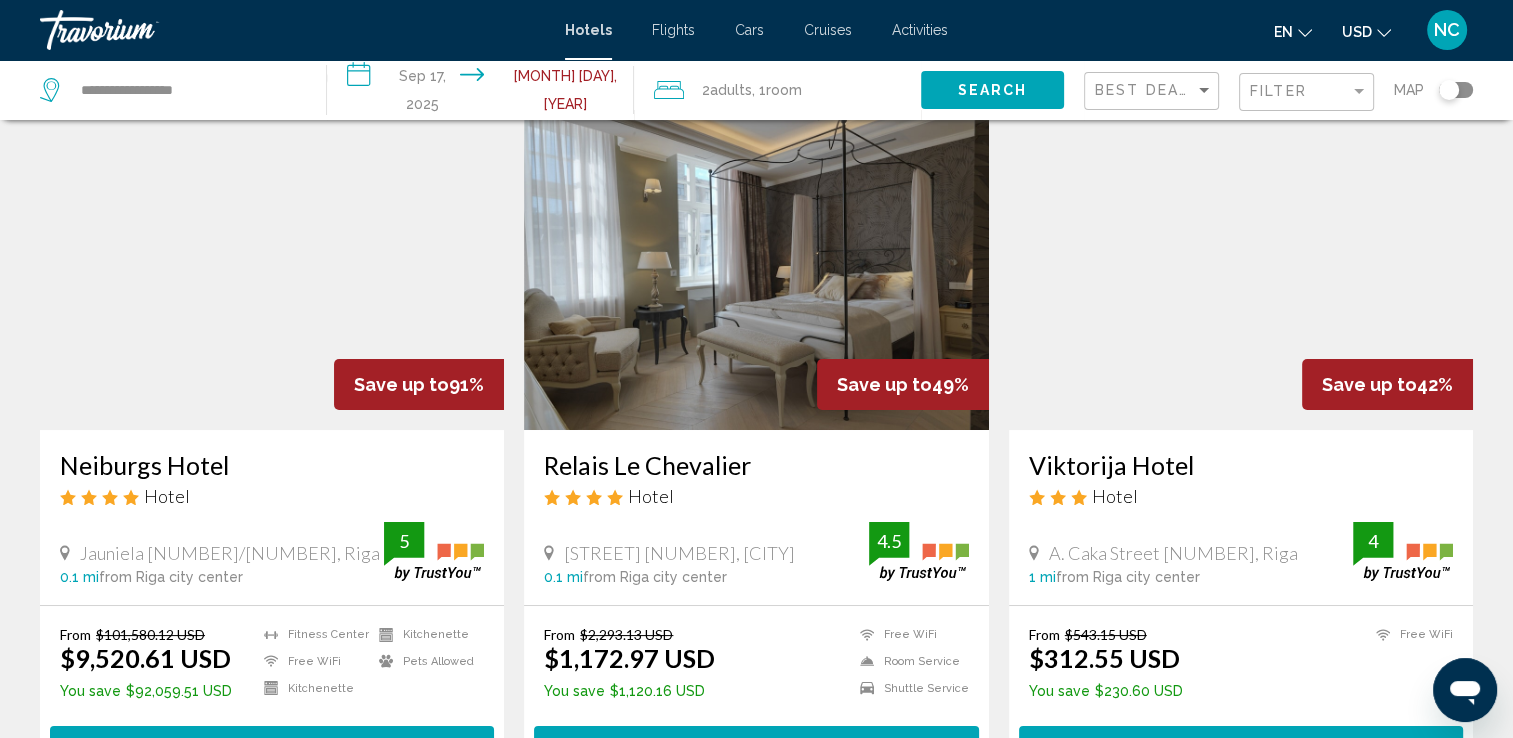 click at bounding box center [272, 270] 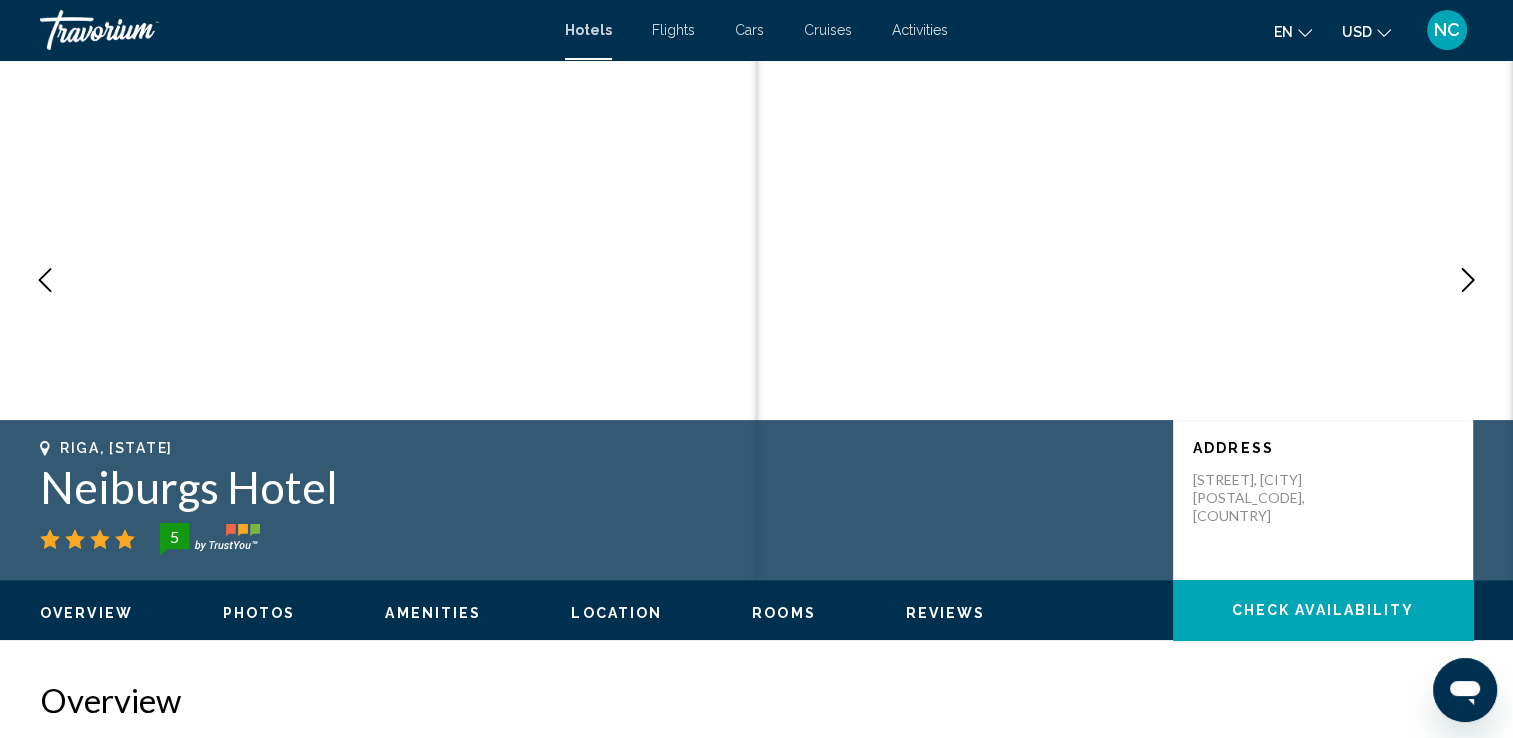 scroll, scrollTop: 0, scrollLeft: 0, axis: both 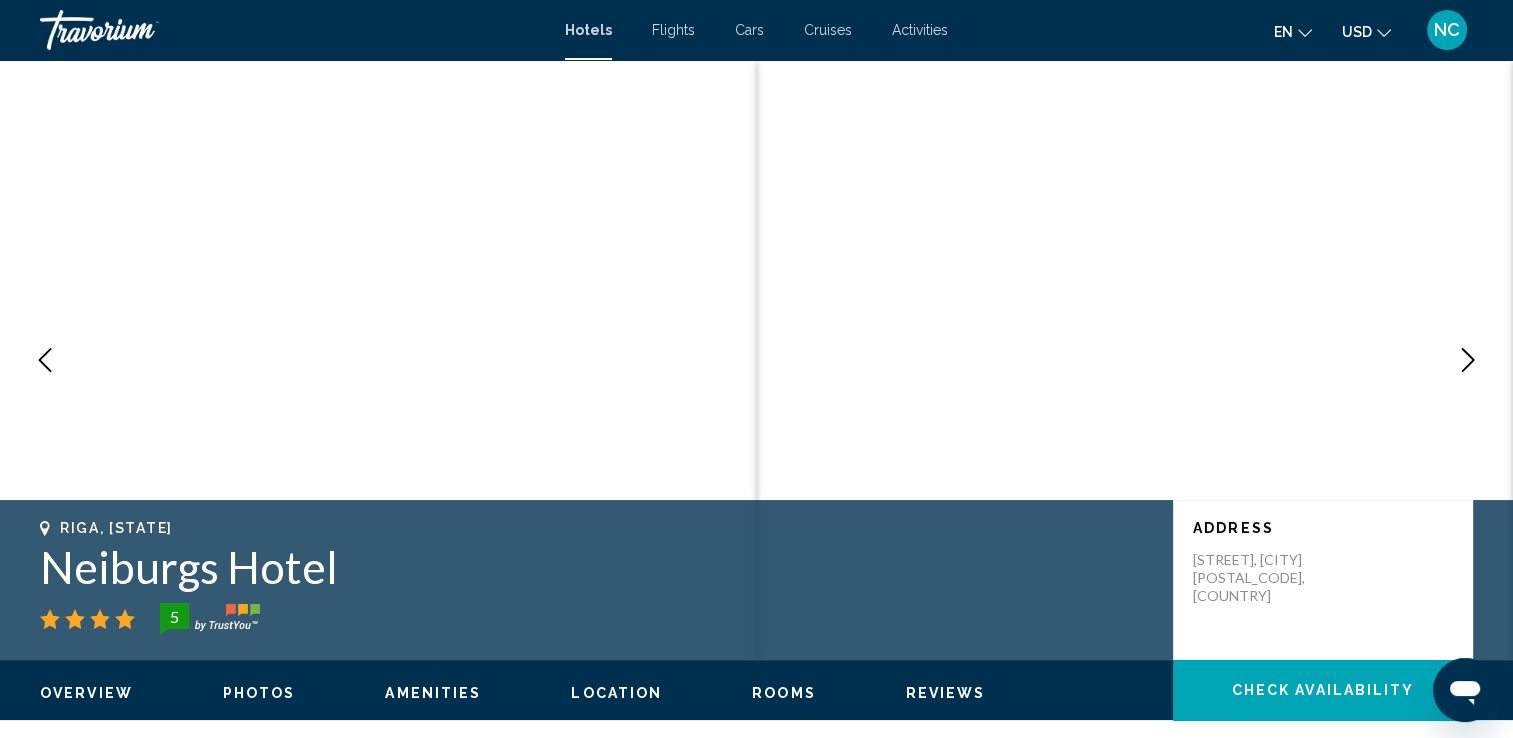 click on "Photos" at bounding box center (259, 693) 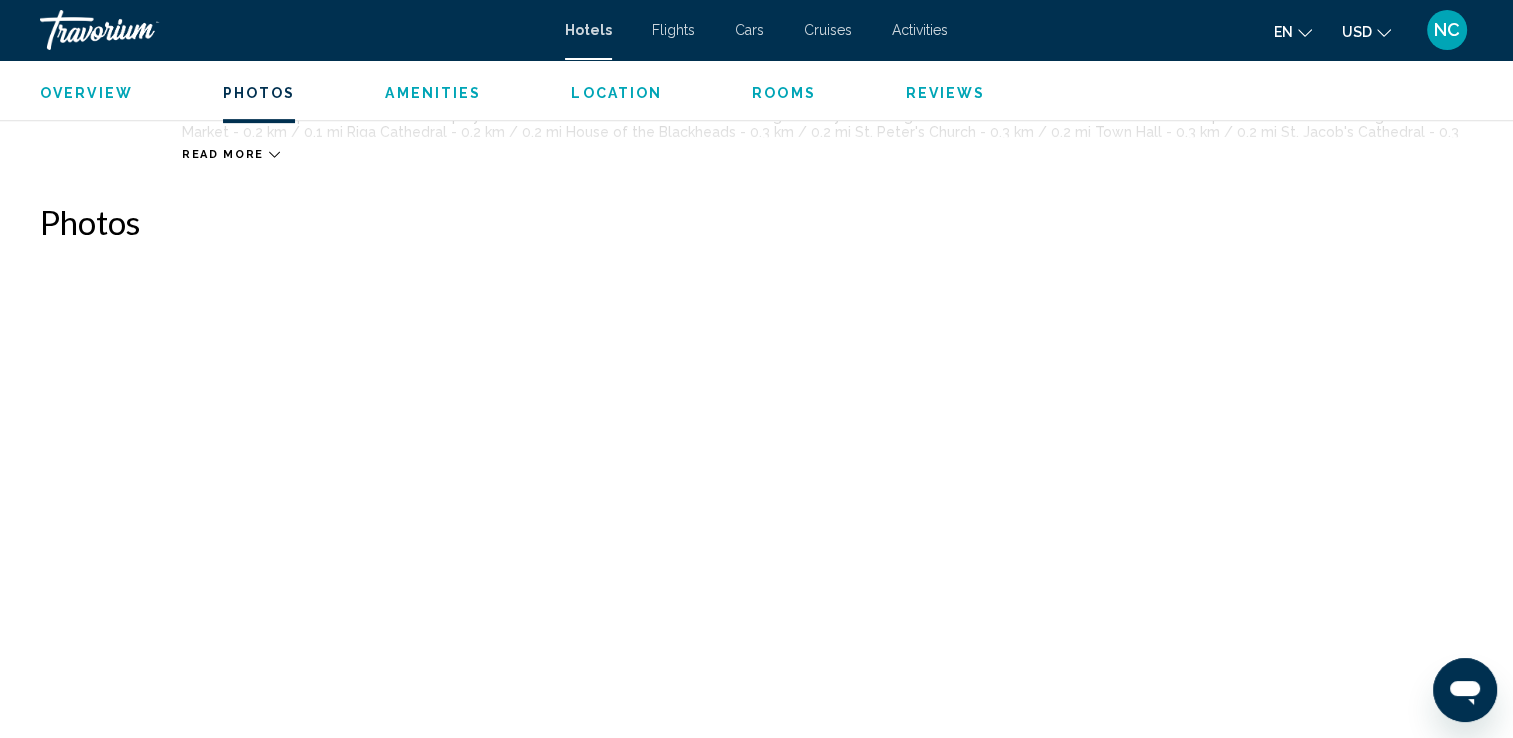 scroll, scrollTop: 976, scrollLeft: 0, axis: vertical 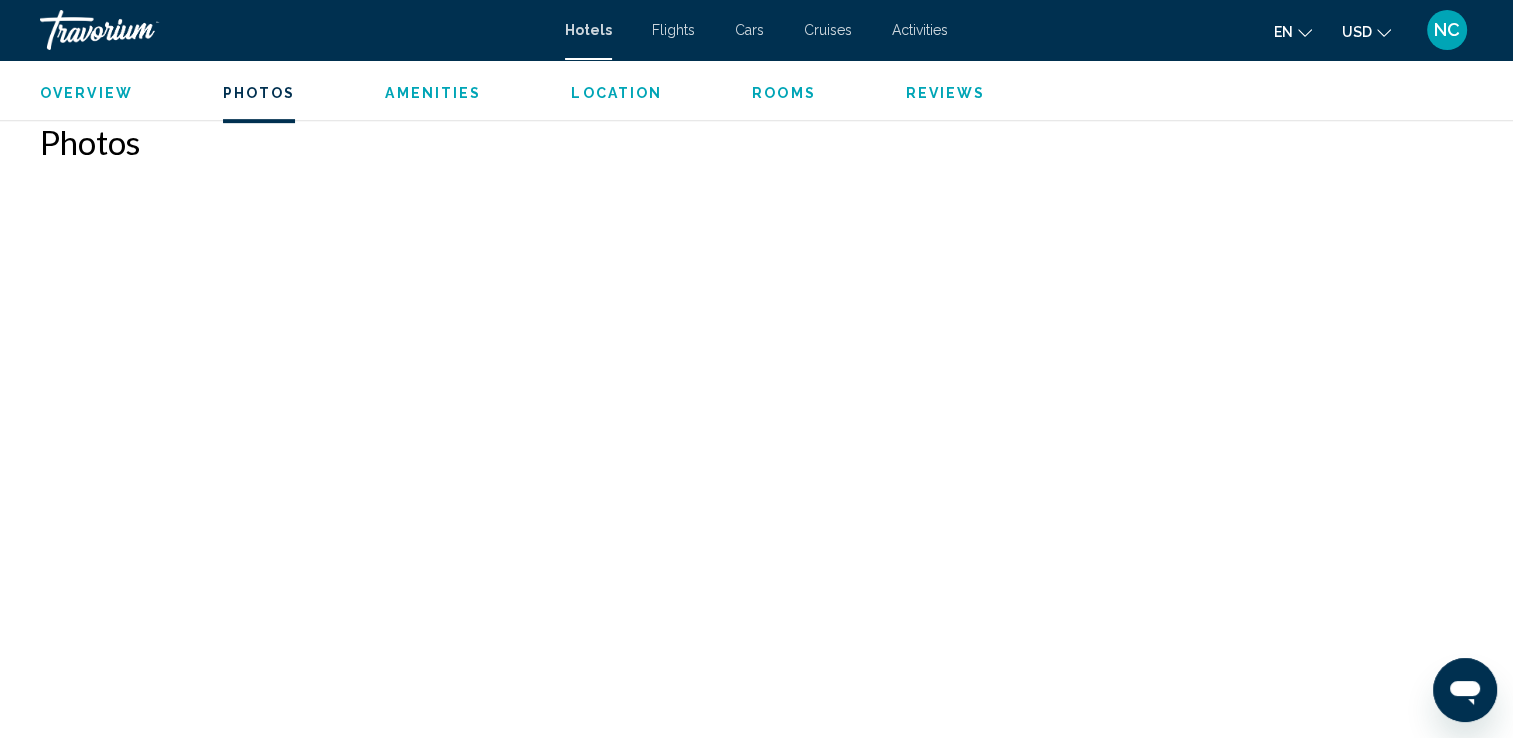 click at bounding box center (166, 307) 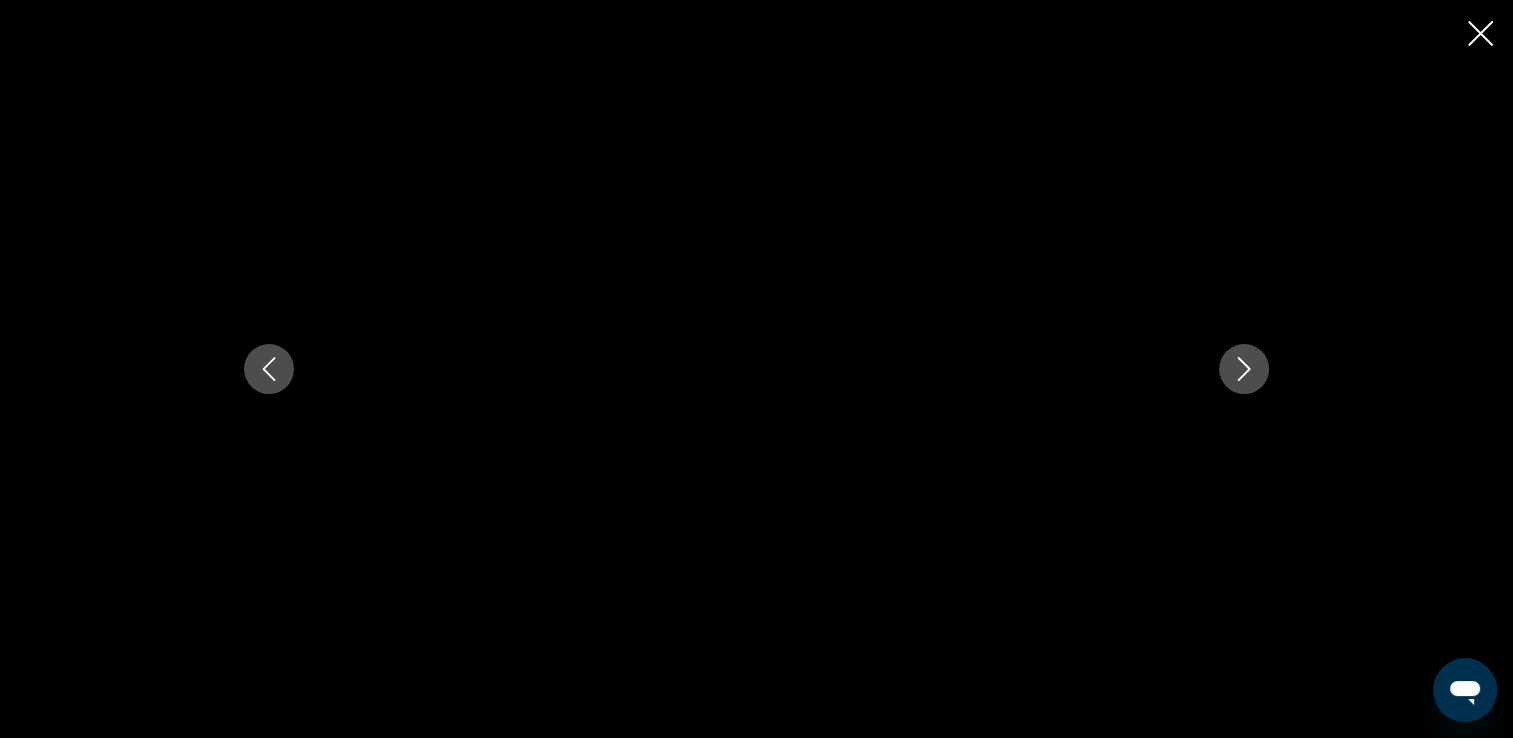 click at bounding box center [1244, 369] 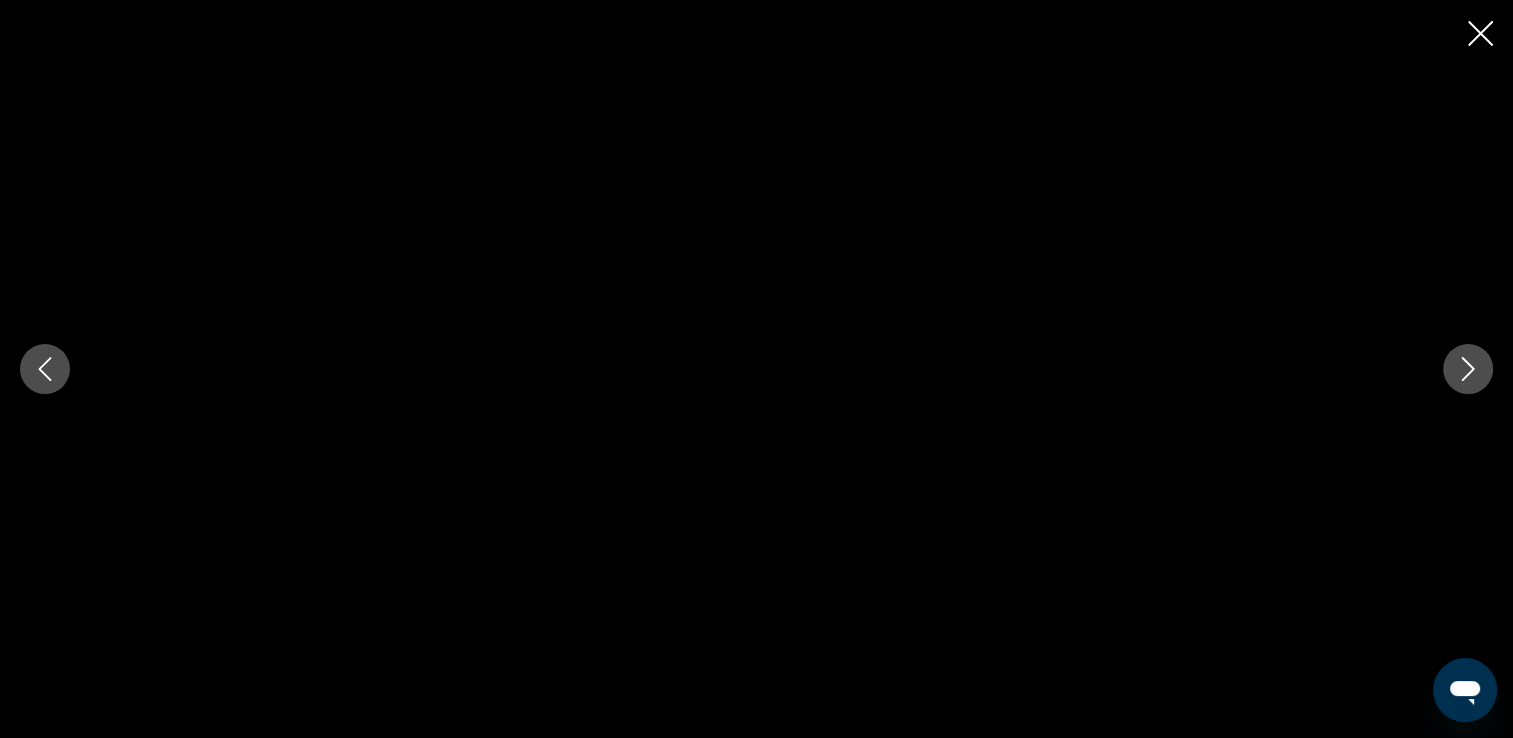 click at bounding box center [1468, 369] 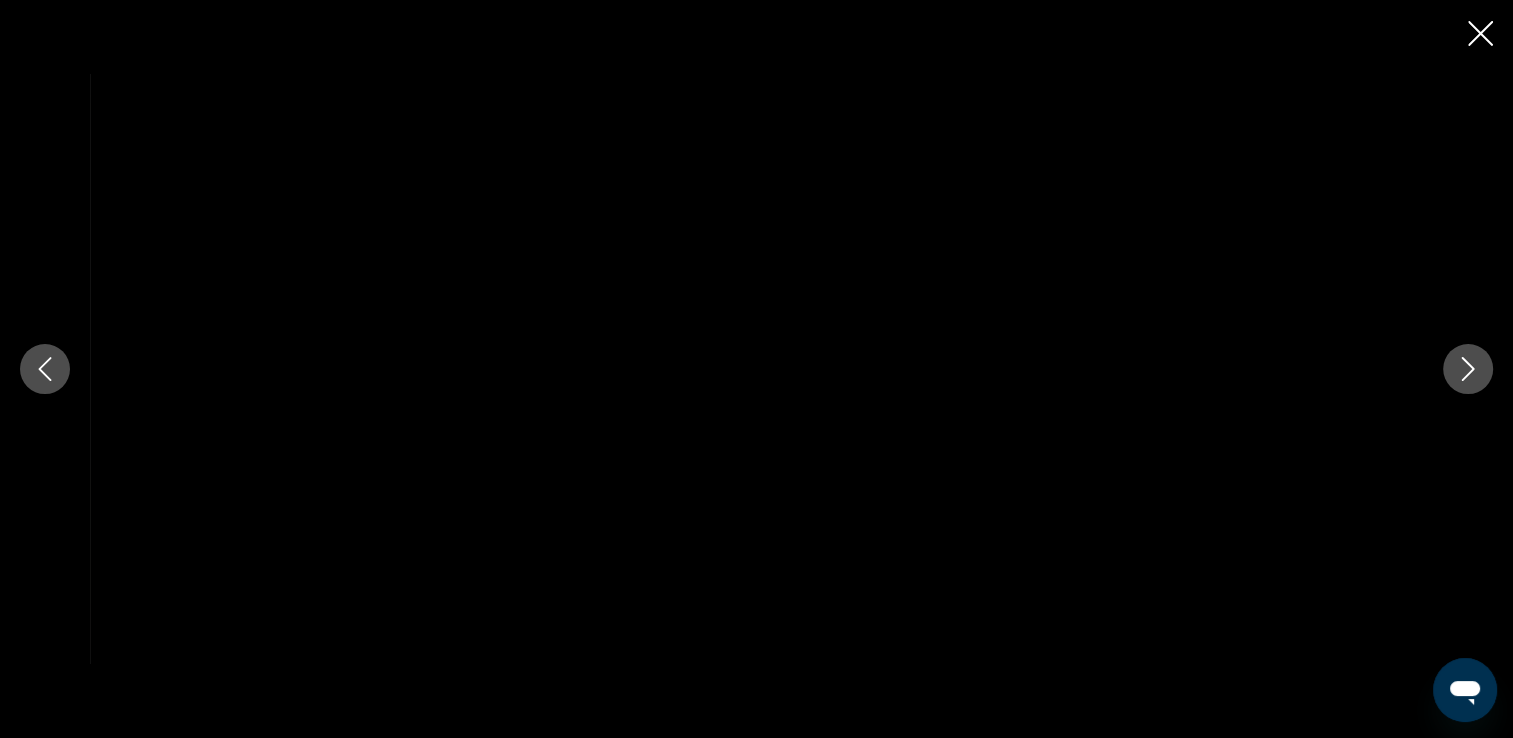 click at bounding box center (1468, 369) 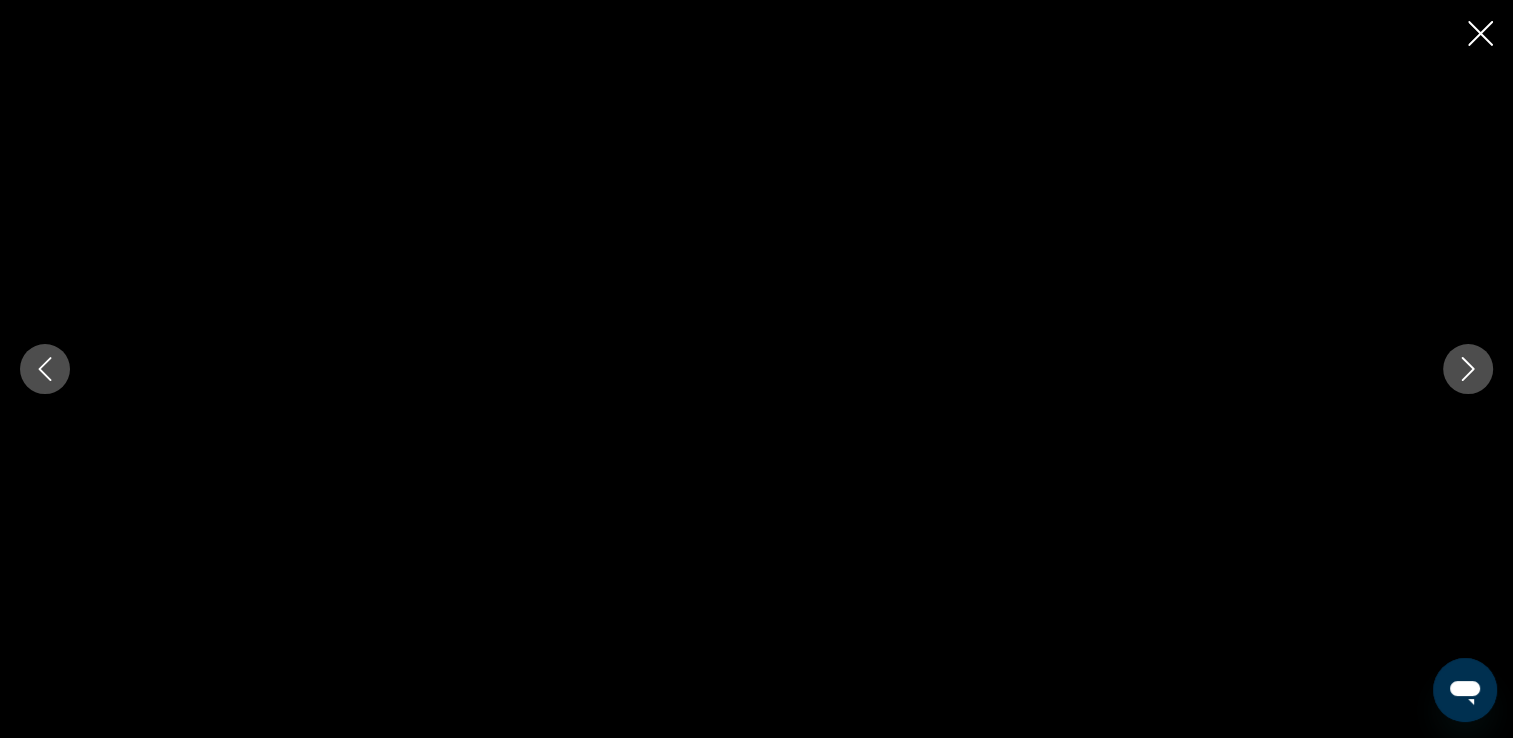 click at bounding box center [1468, 369] 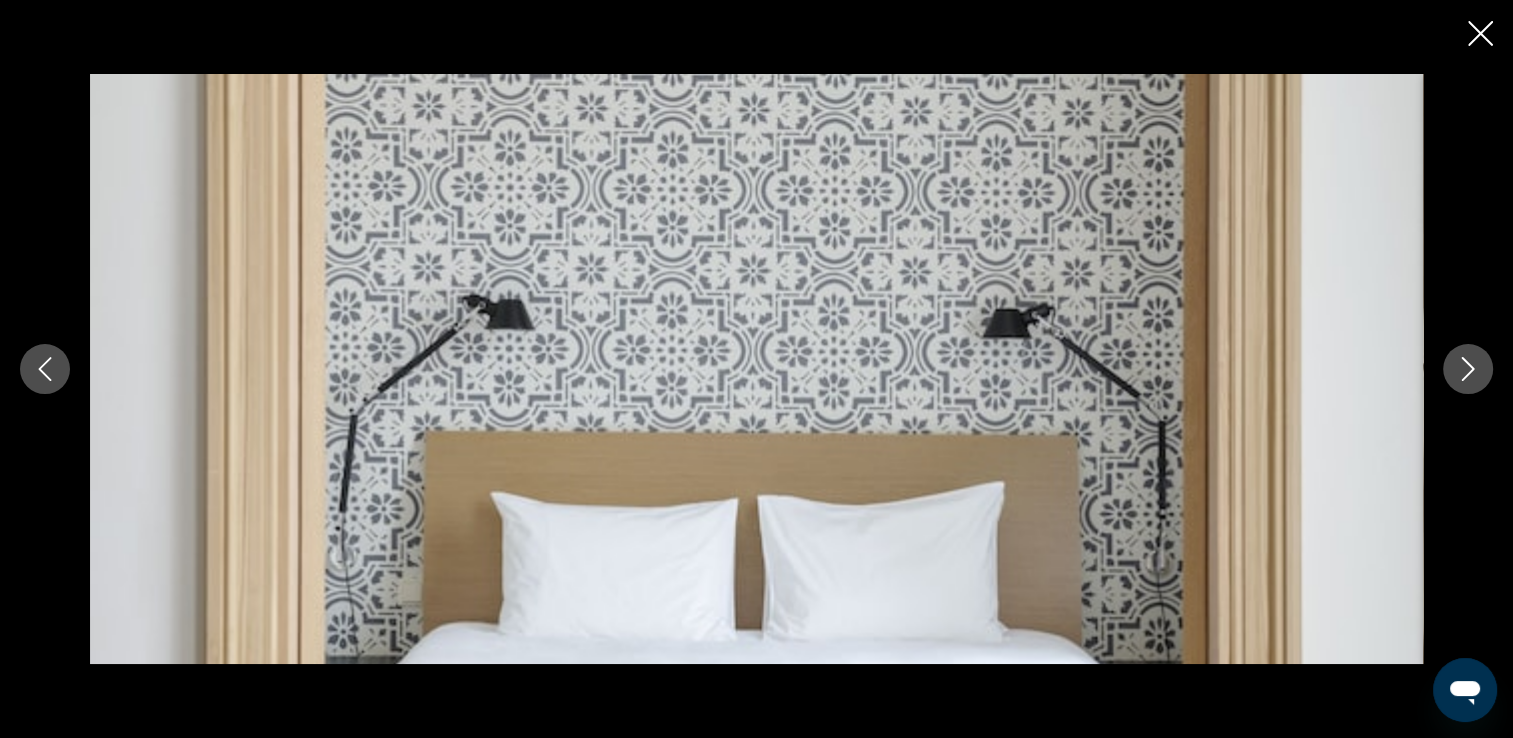 click at bounding box center [1468, 369] 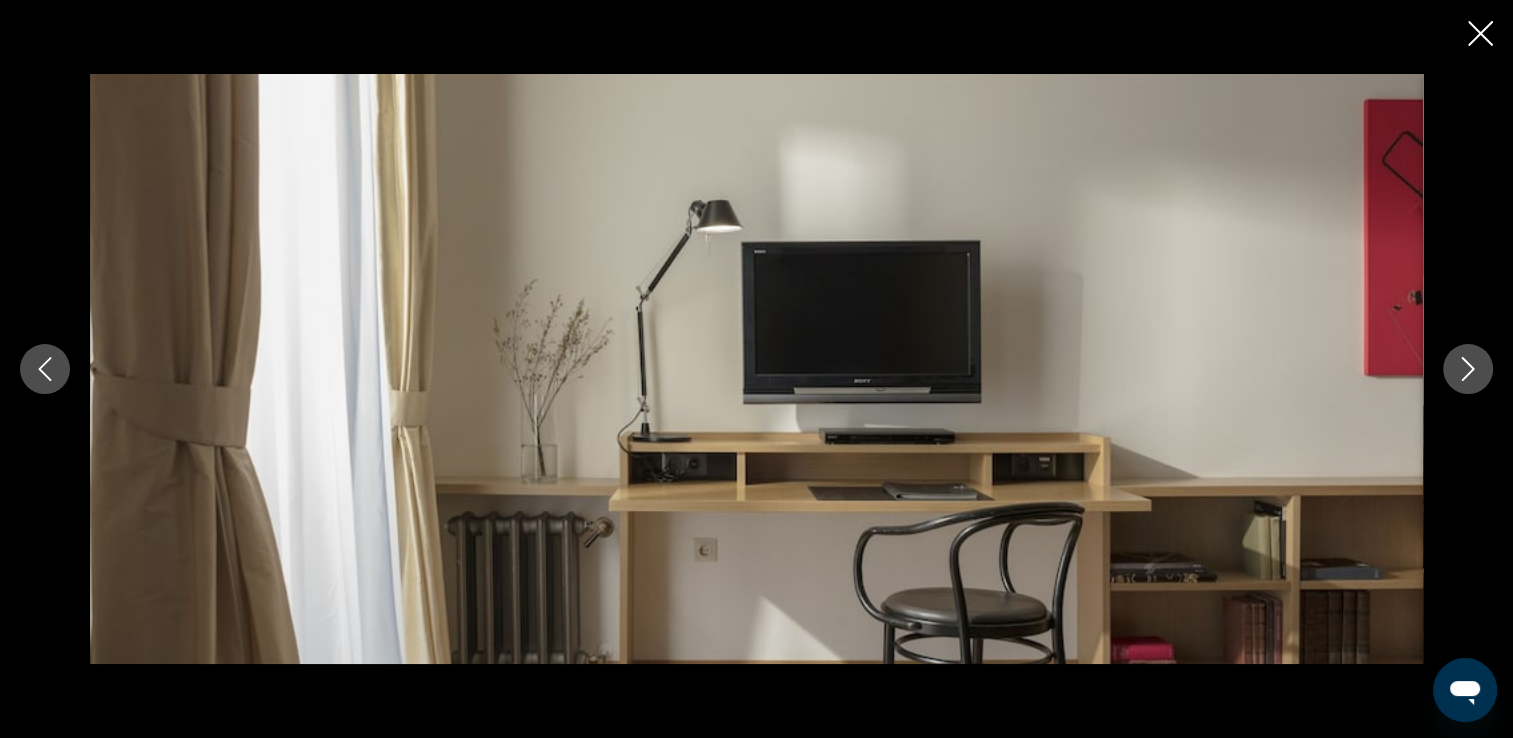 click at bounding box center [1468, 369] 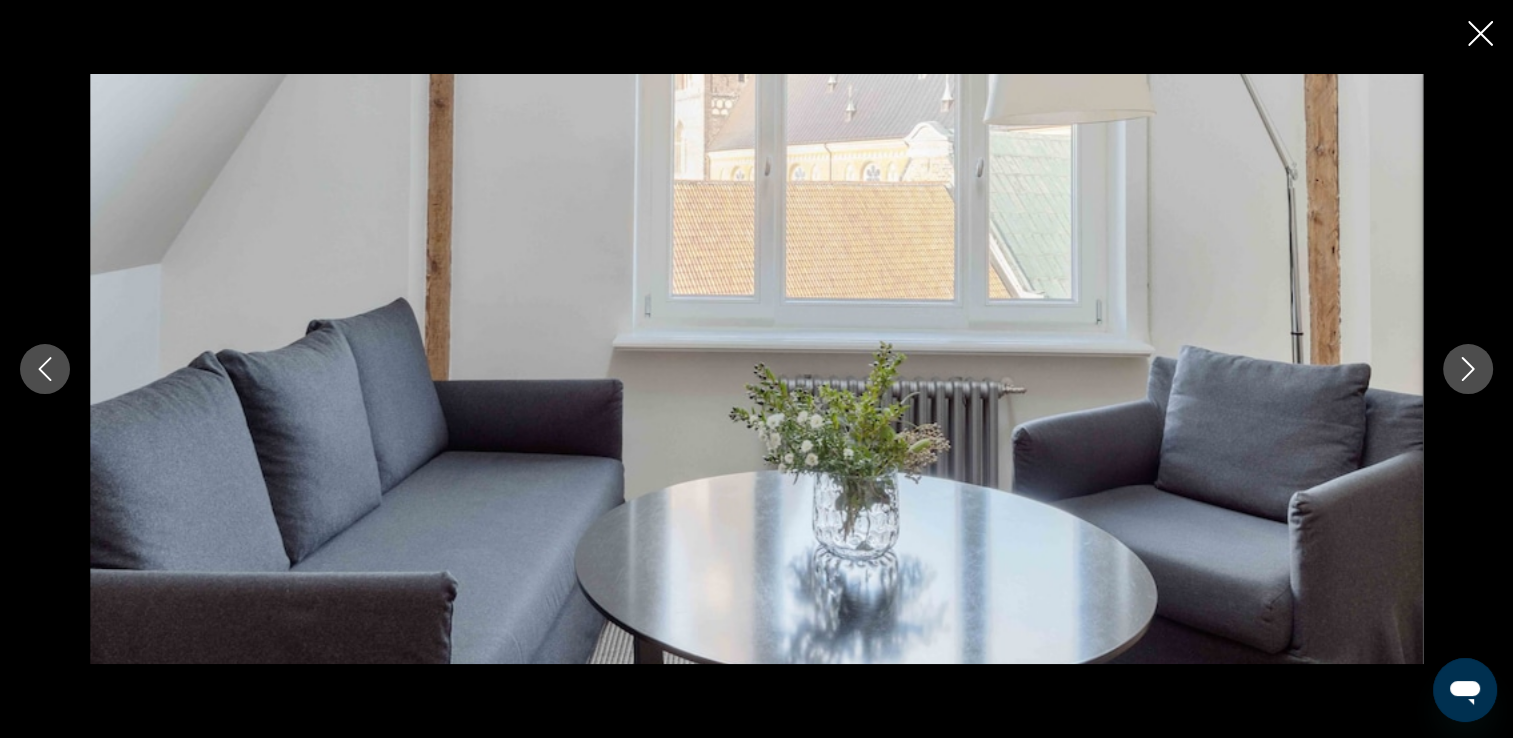 click at bounding box center (1468, 369) 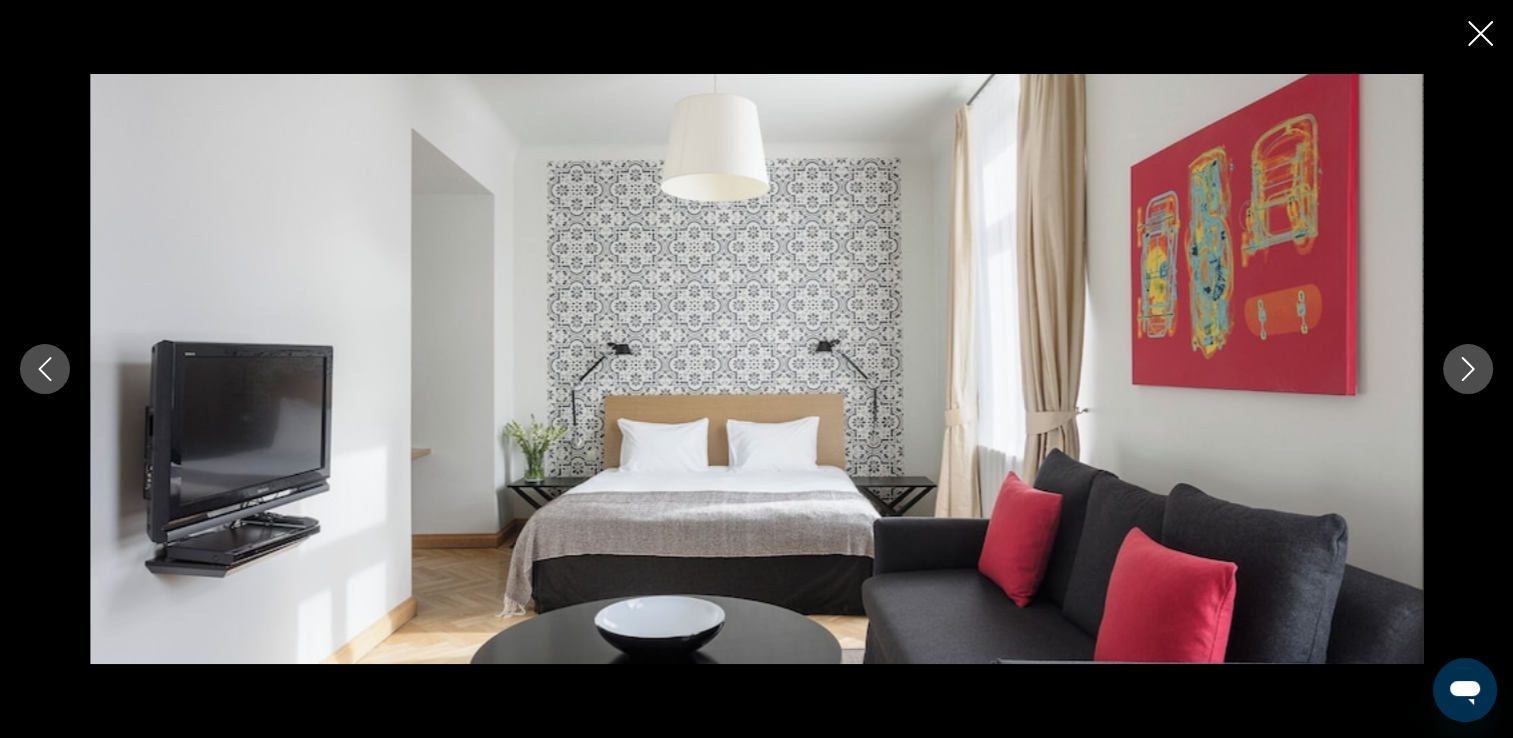 click at bounding box center (1468, 369) 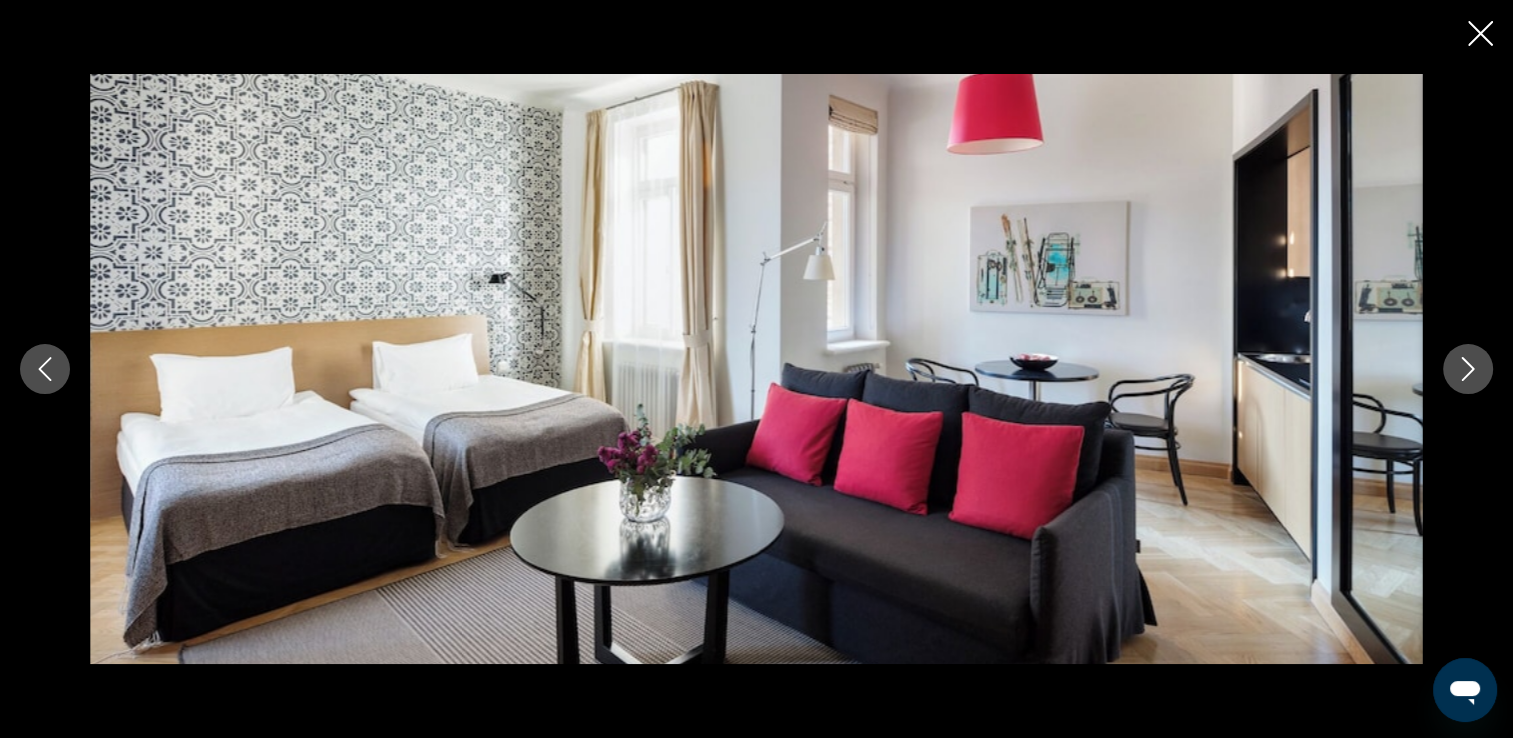 click at bounding box center [1468, 369] 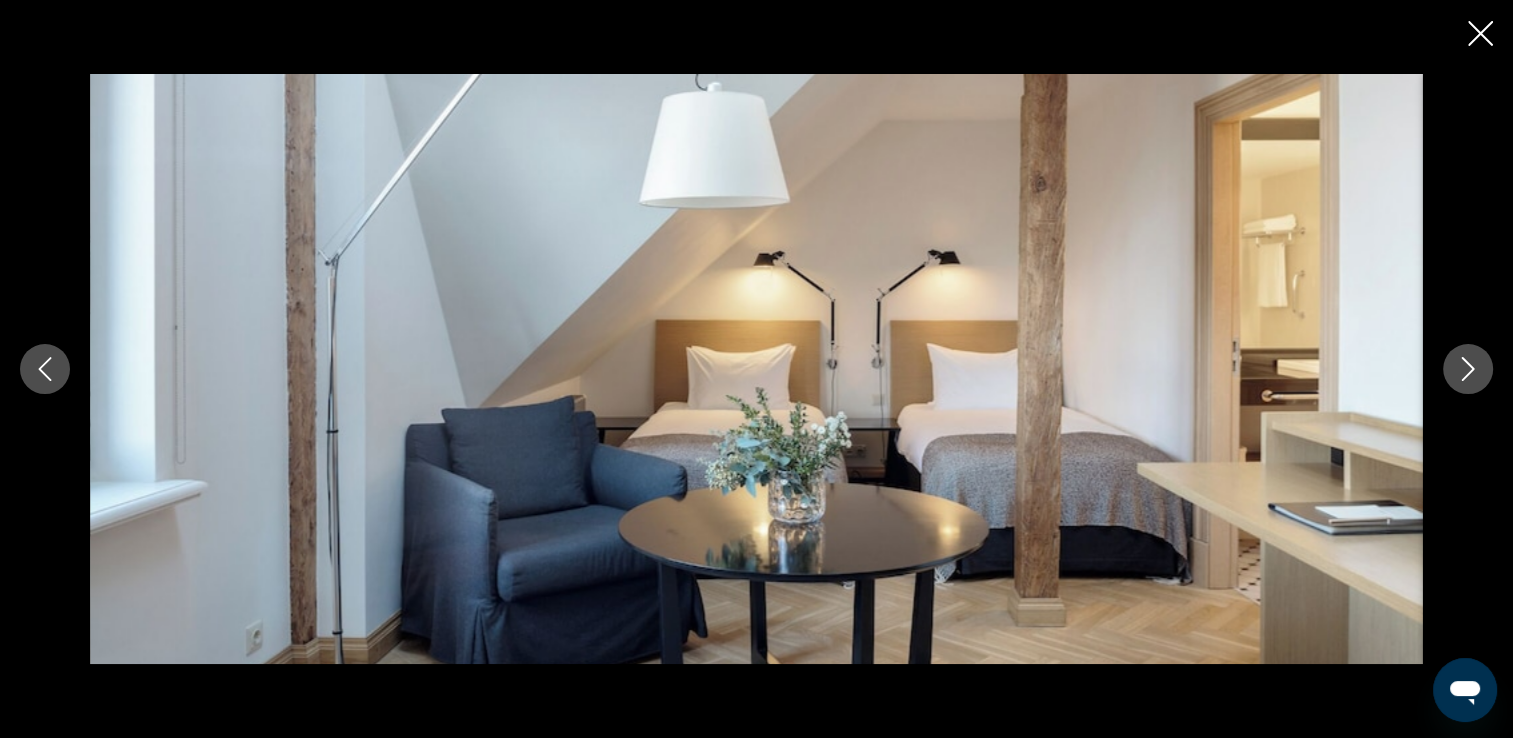 click at bounding box center [1468, 369] 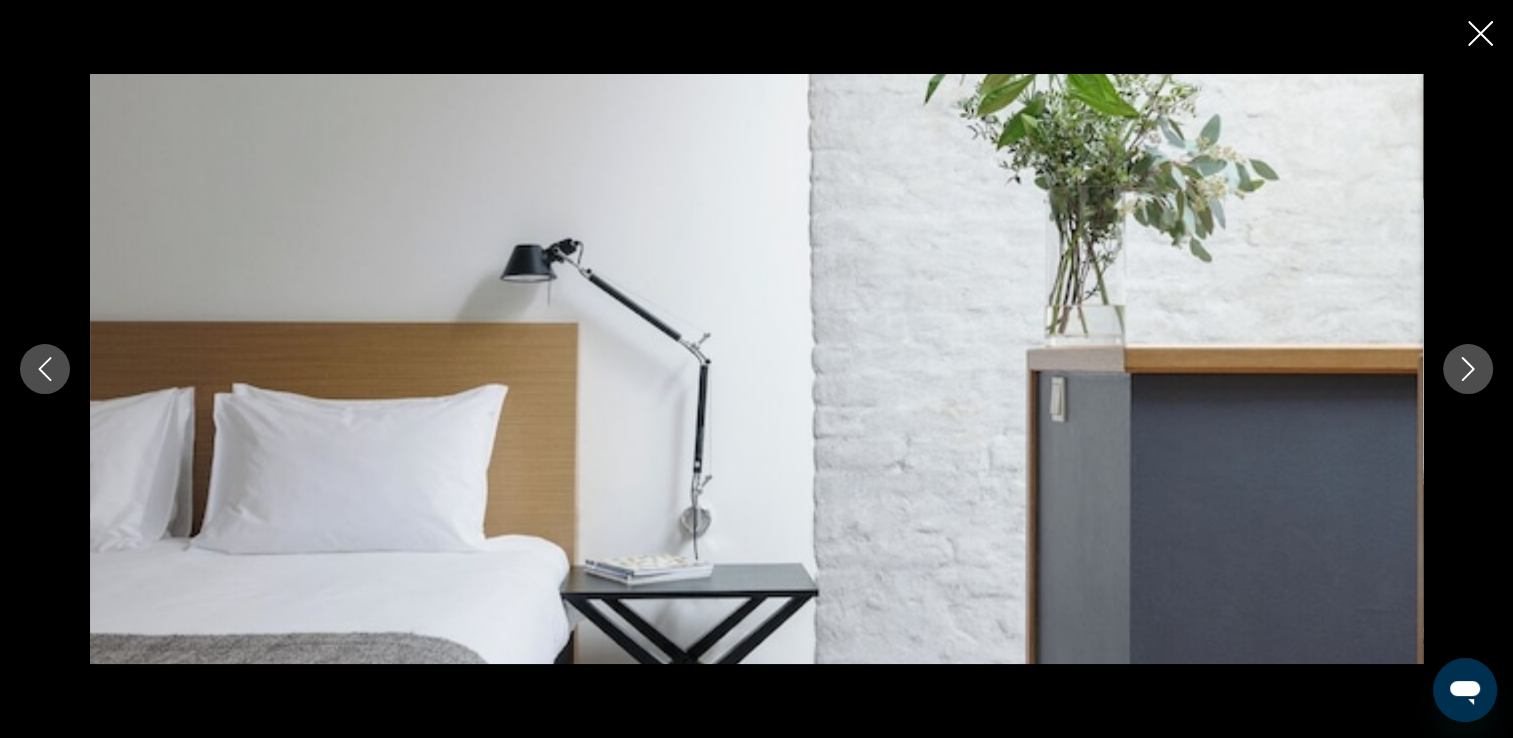 click at bounding box center (1468, 369) 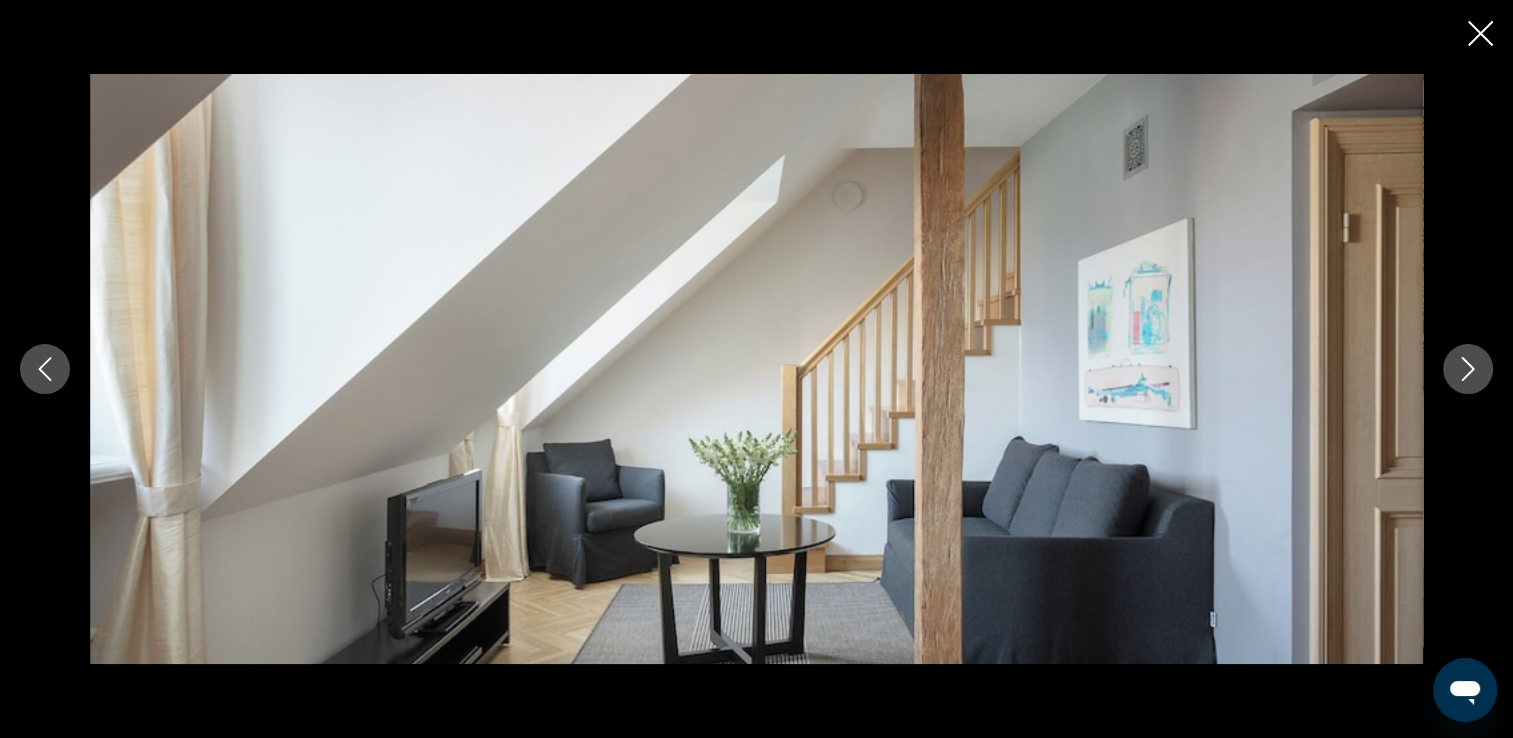 click at bounding box center (1468, 369) 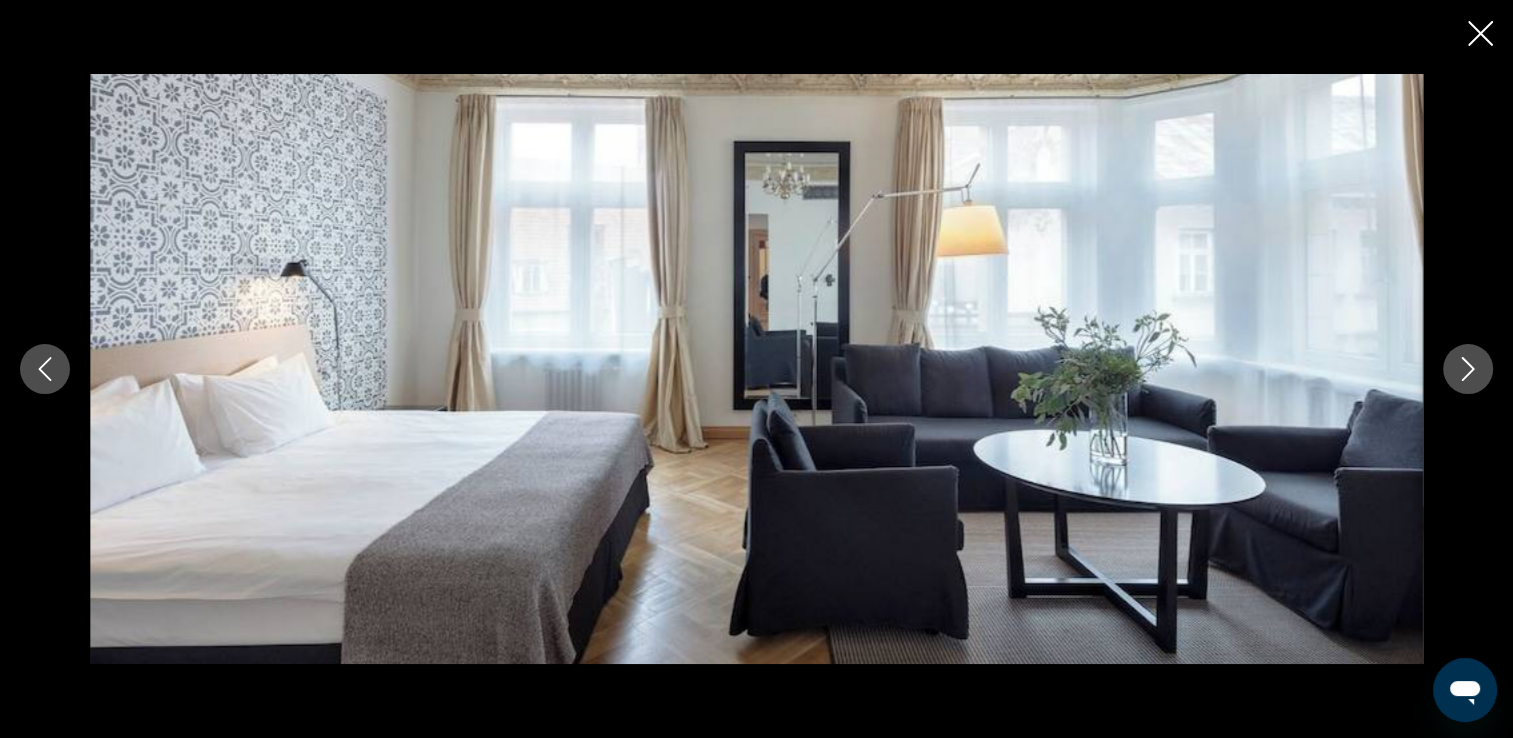 click at bounding box center [1468, 369] 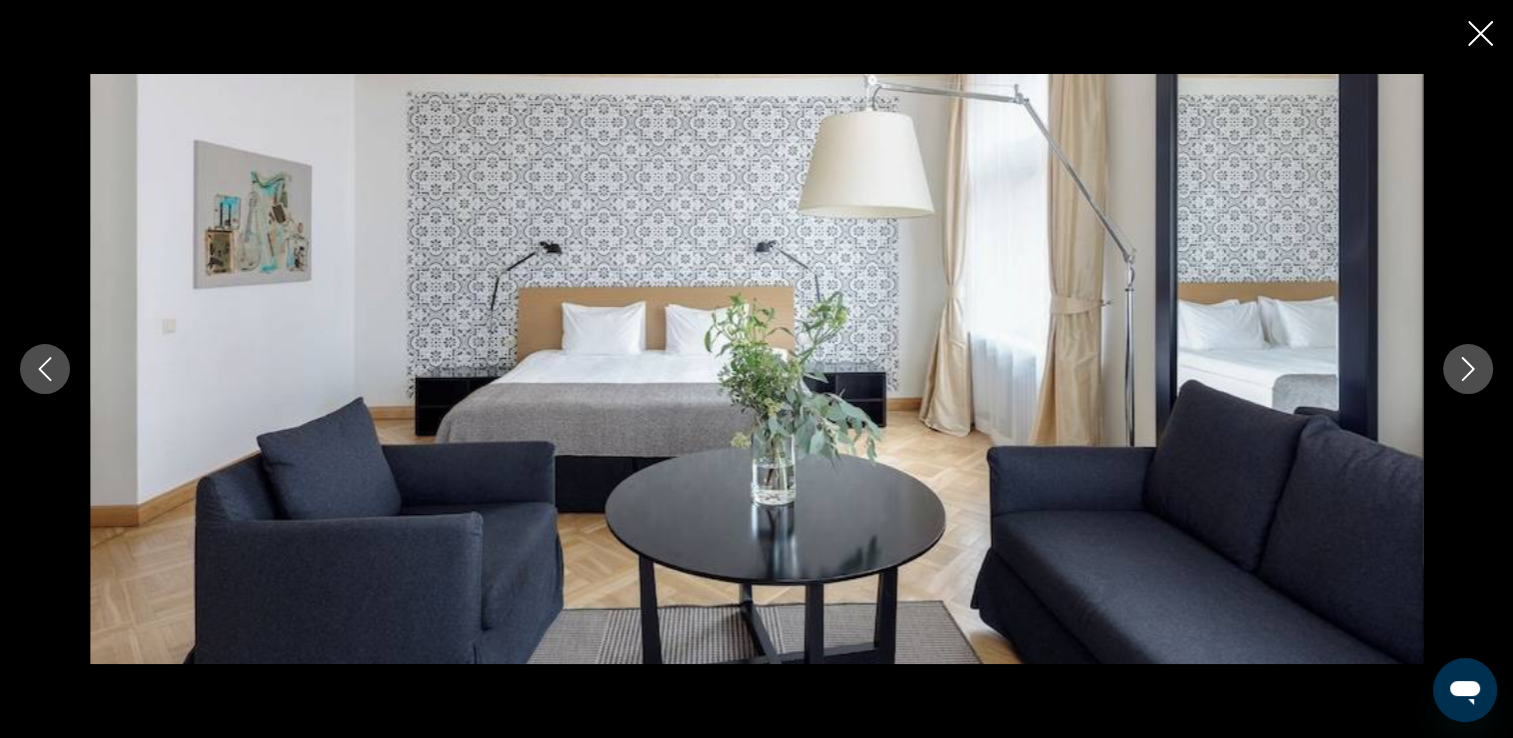 click at bounding box center (1468, 369) 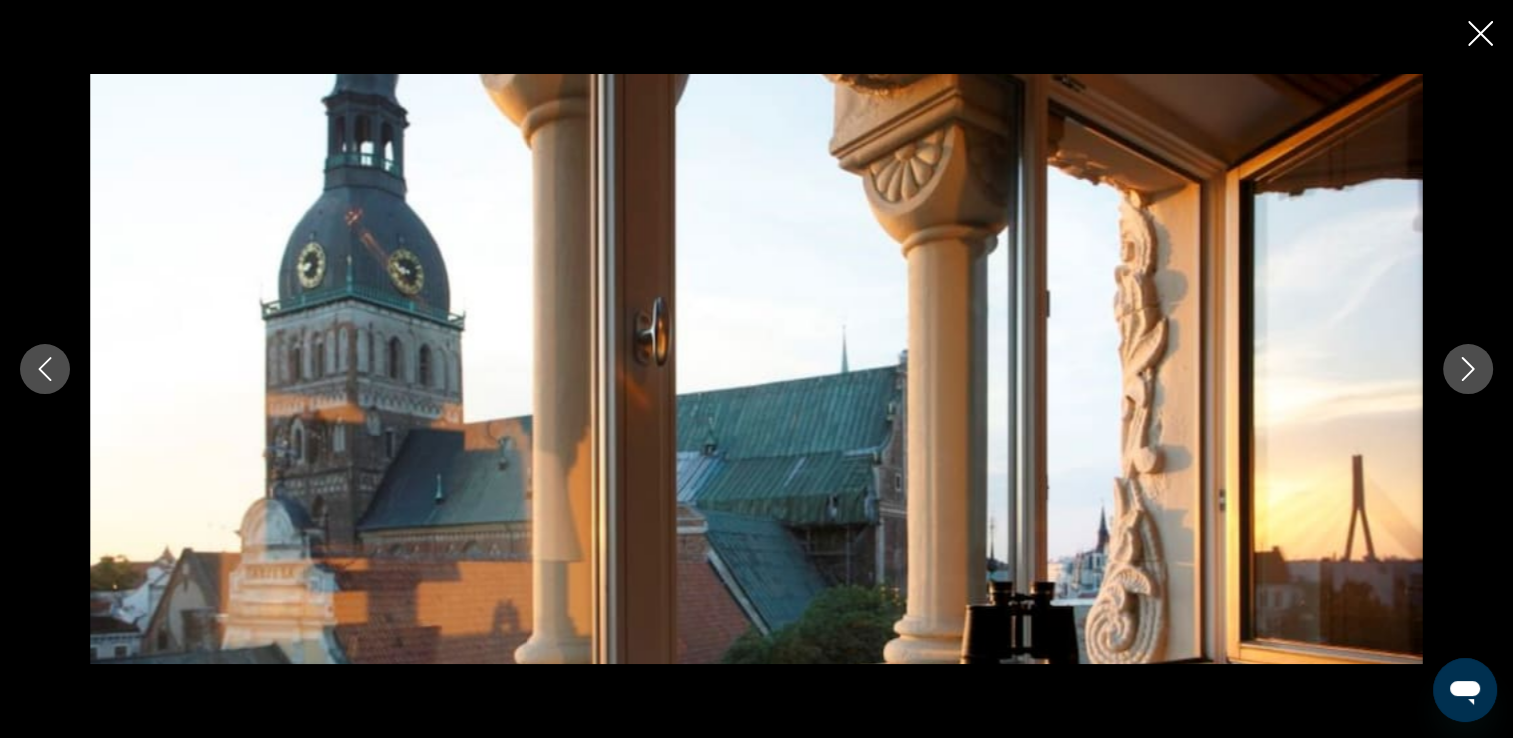 click at bounding box center (1468, 369) 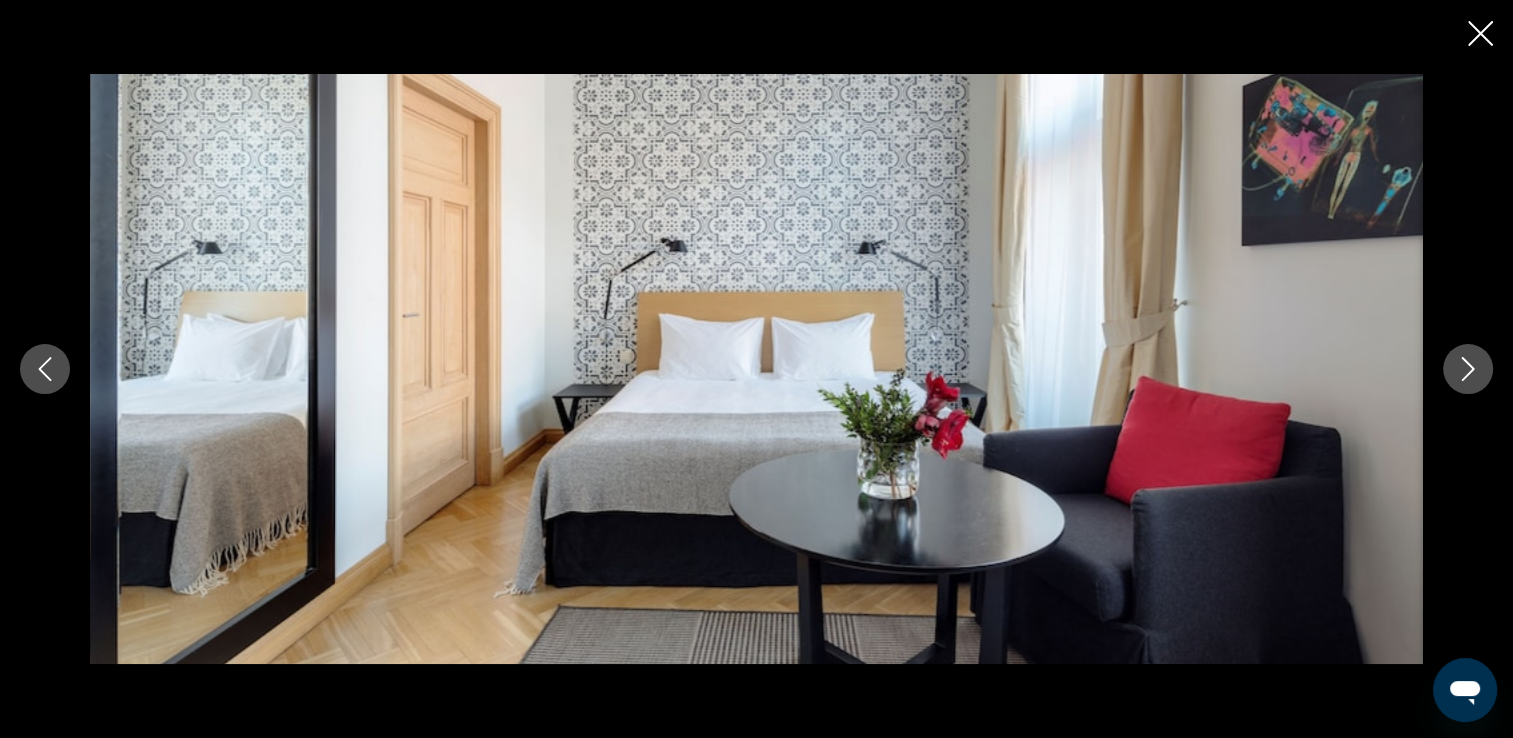 click at bounding box center [1468, 369] 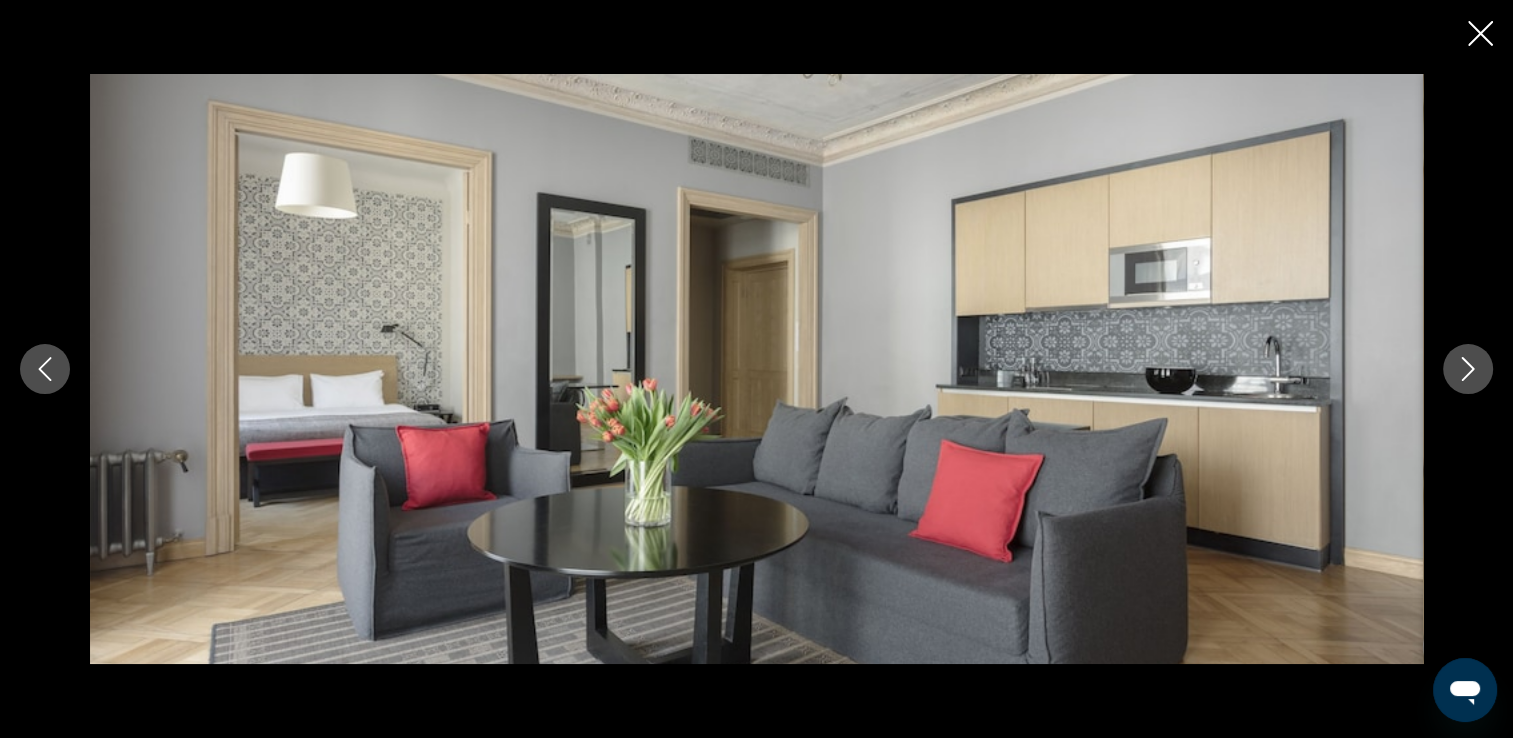 click at bounding box center (1468, 369) 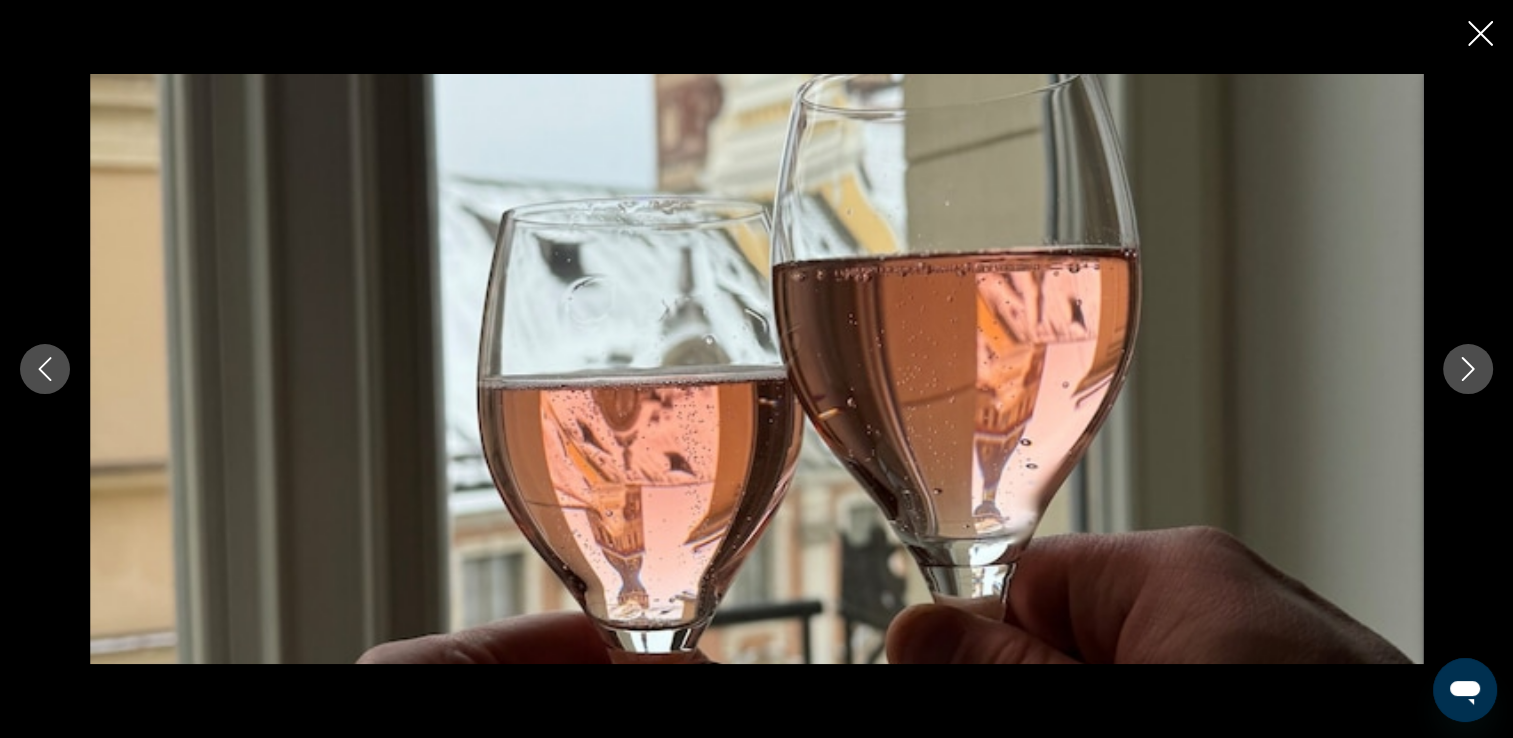 click at bounding box center (1468, 369) 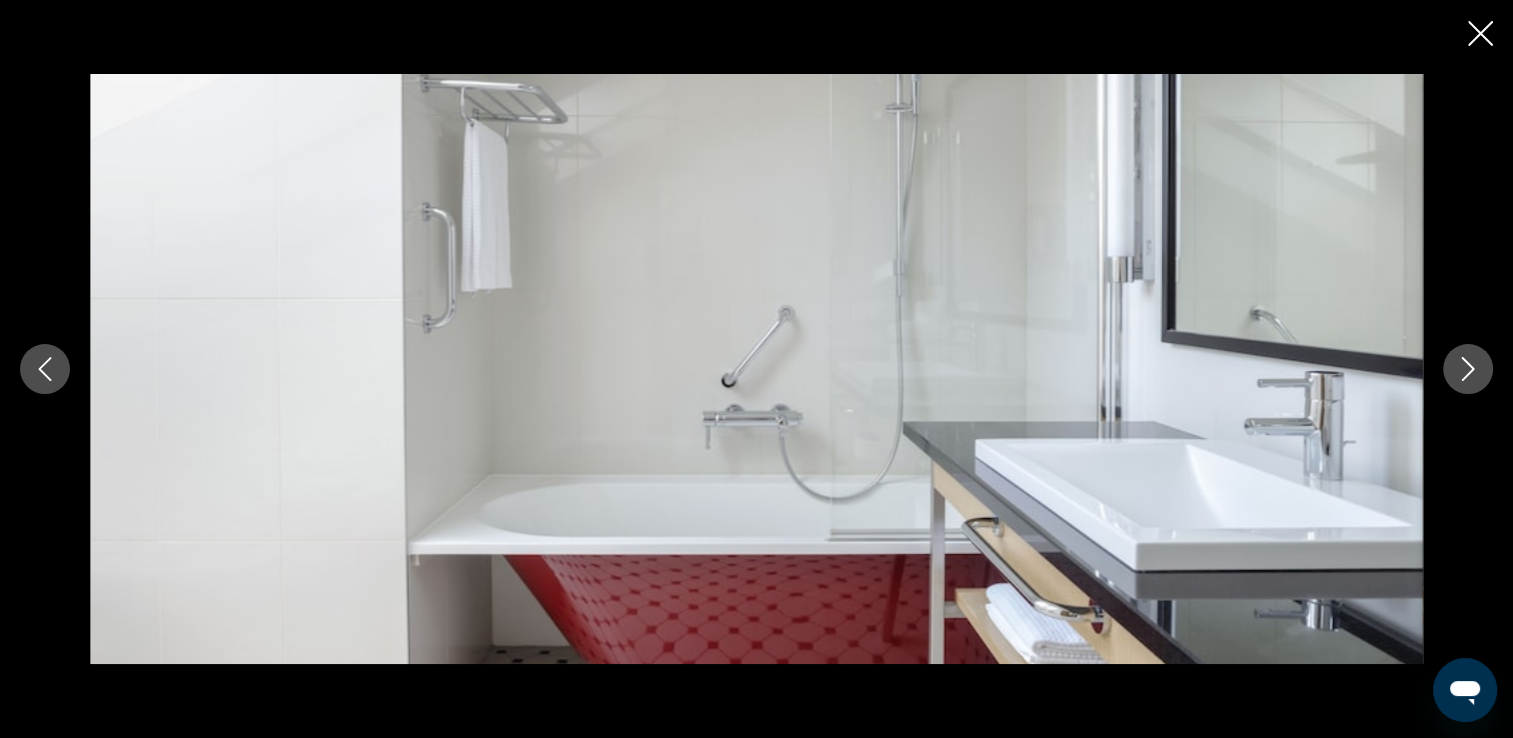 click at bounding box center [1468, 369] 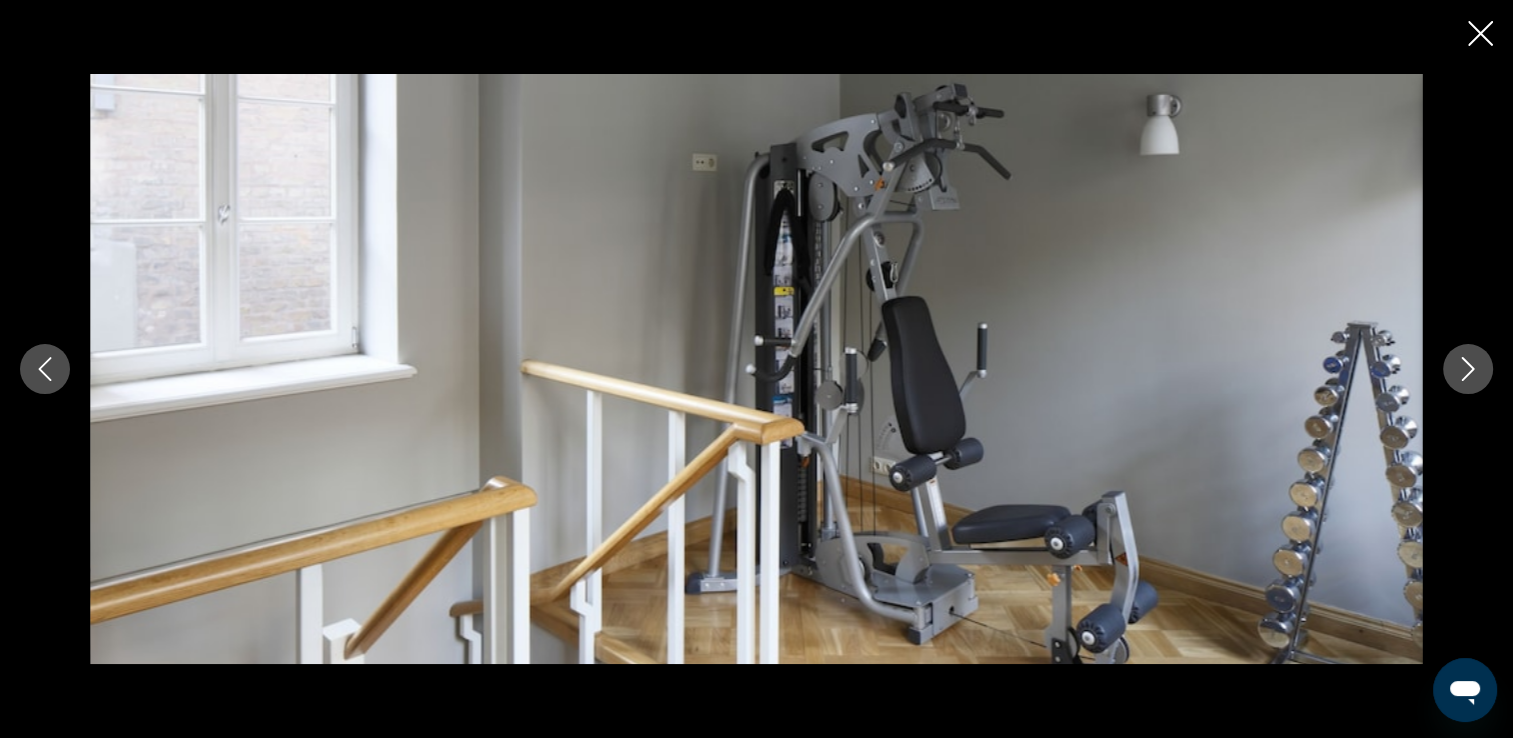 click at bounding box center [1468, 369] 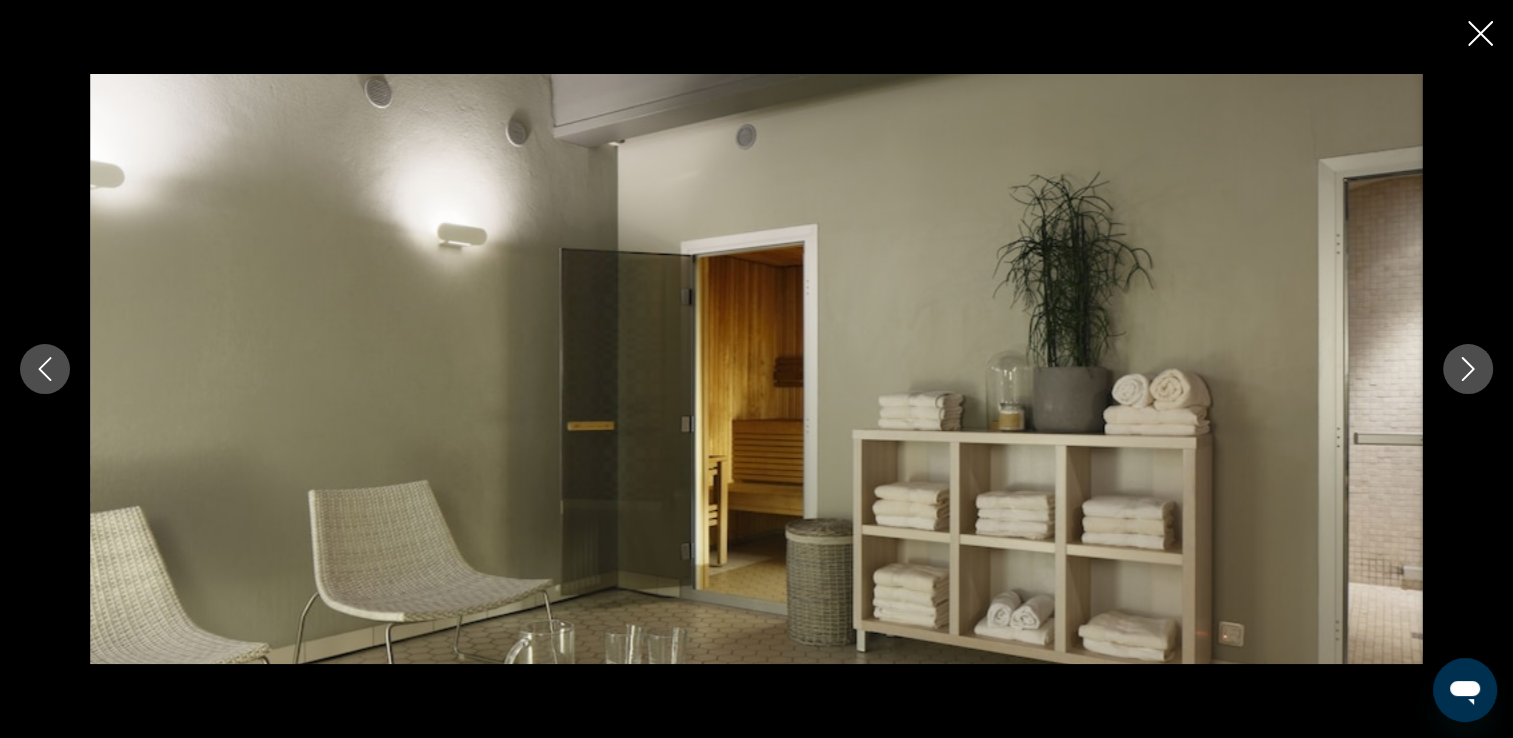 click at bounding box center (1468, 369) 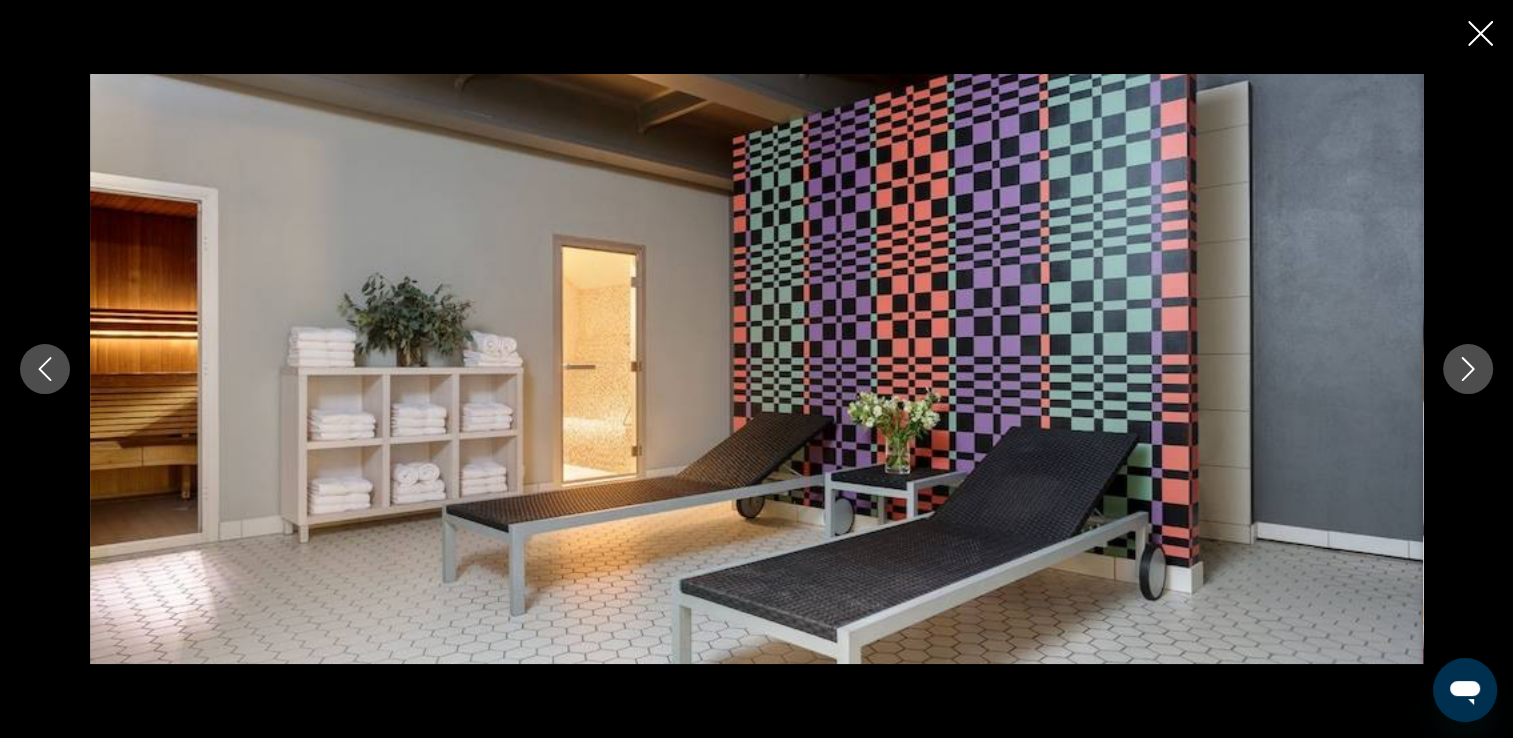 click at bounding box center [1468, 369] 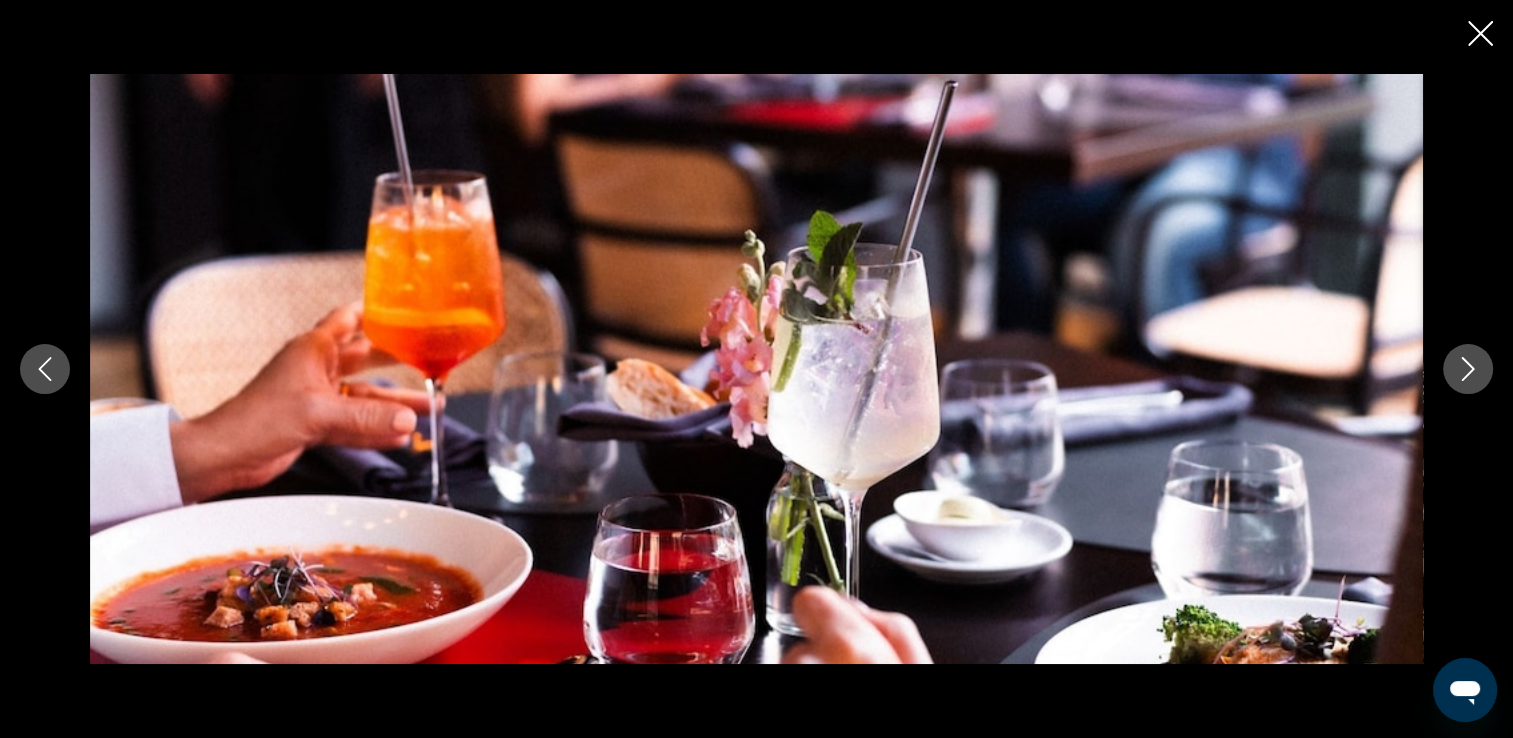click at bounding box center [1468, 369] 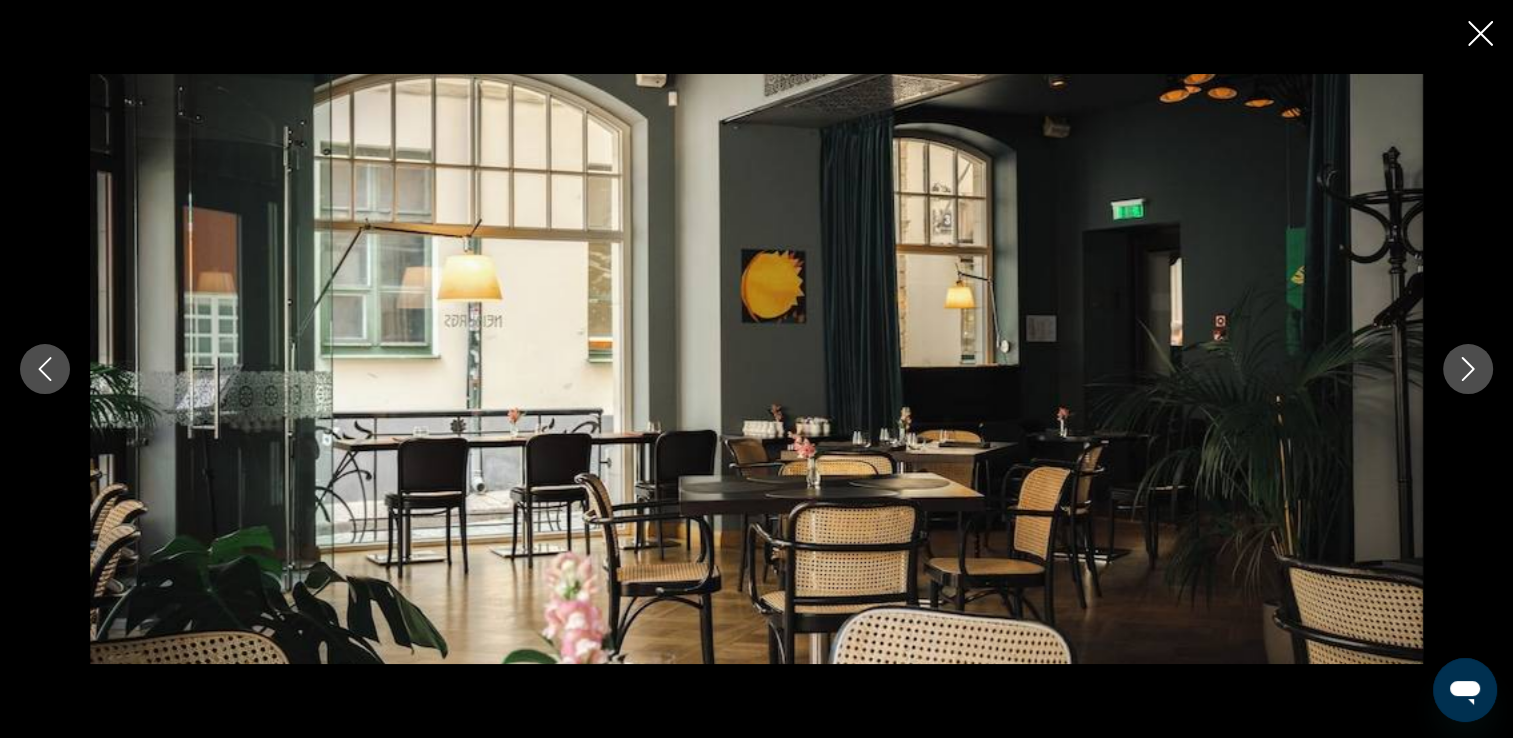 click at bounding box center [1468, 369] 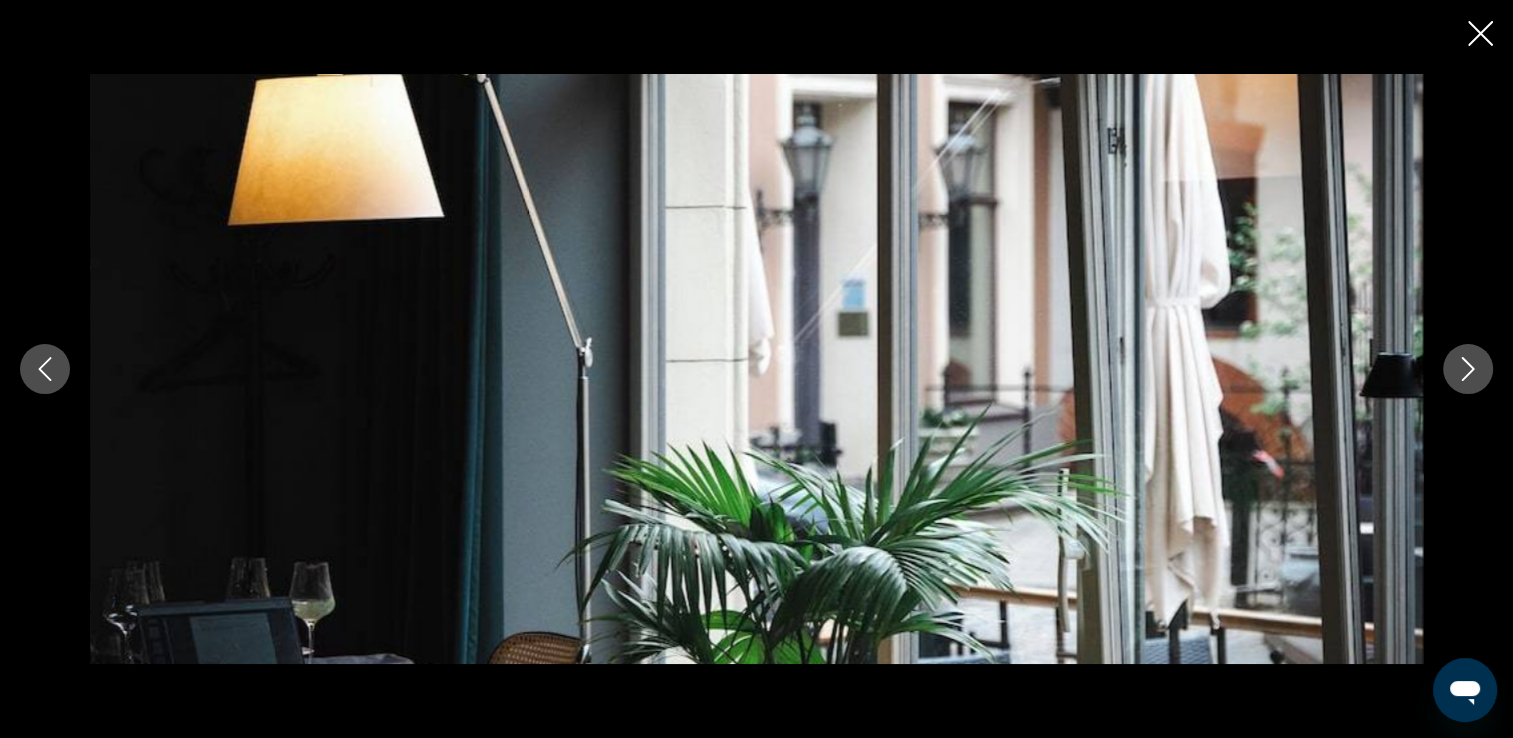 click at bounding box center [1468, 369] 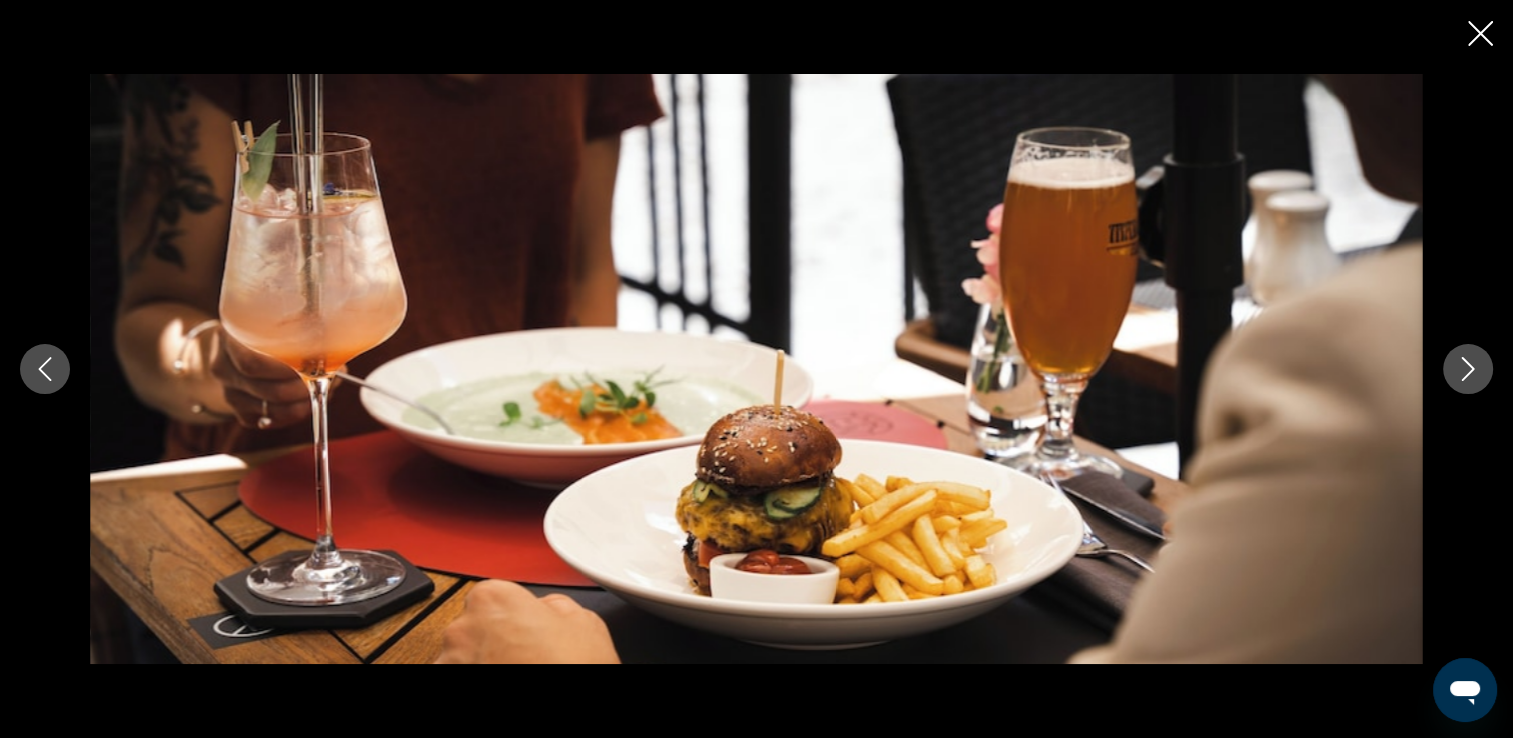 click at bounding box center (1468, 369) 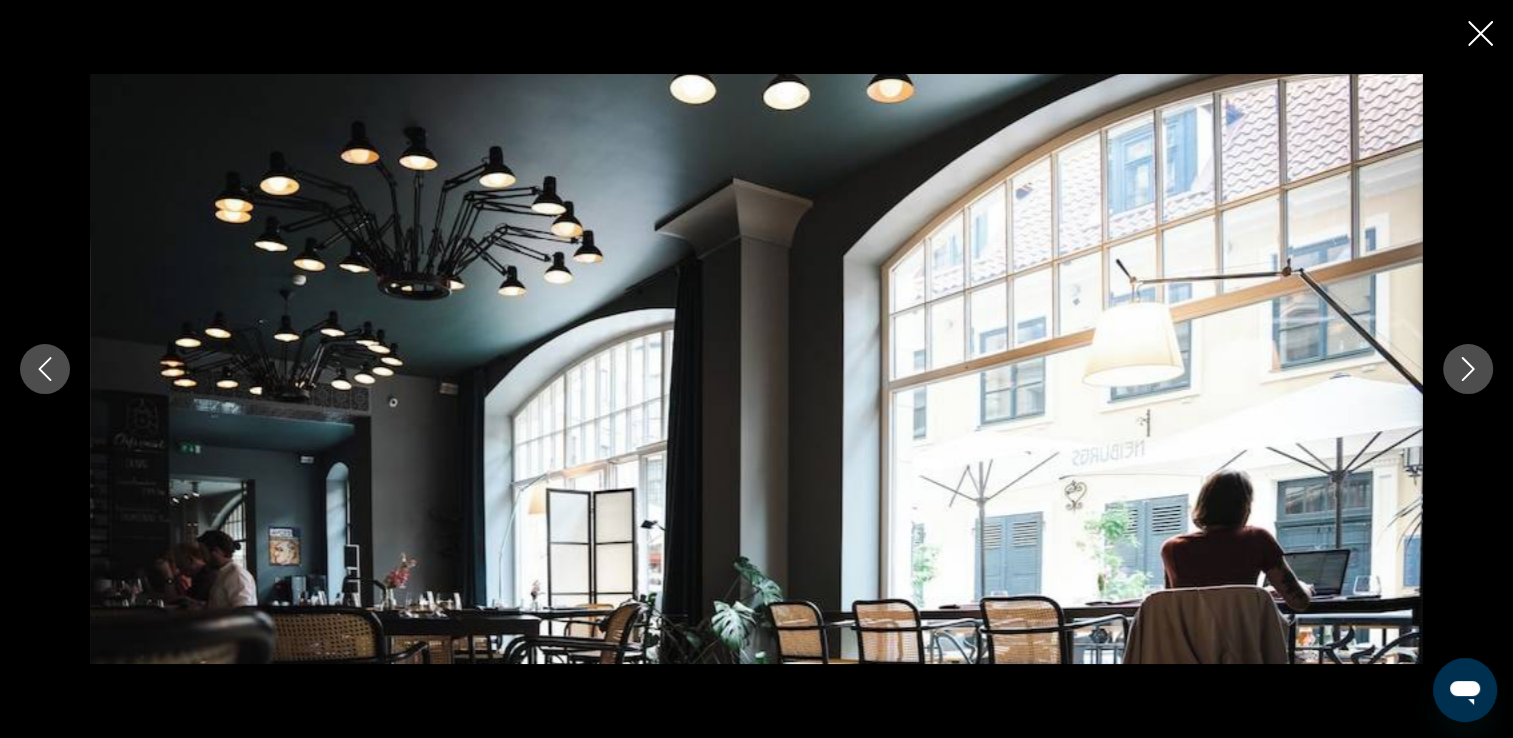 click at bounding box center (1468, 369) 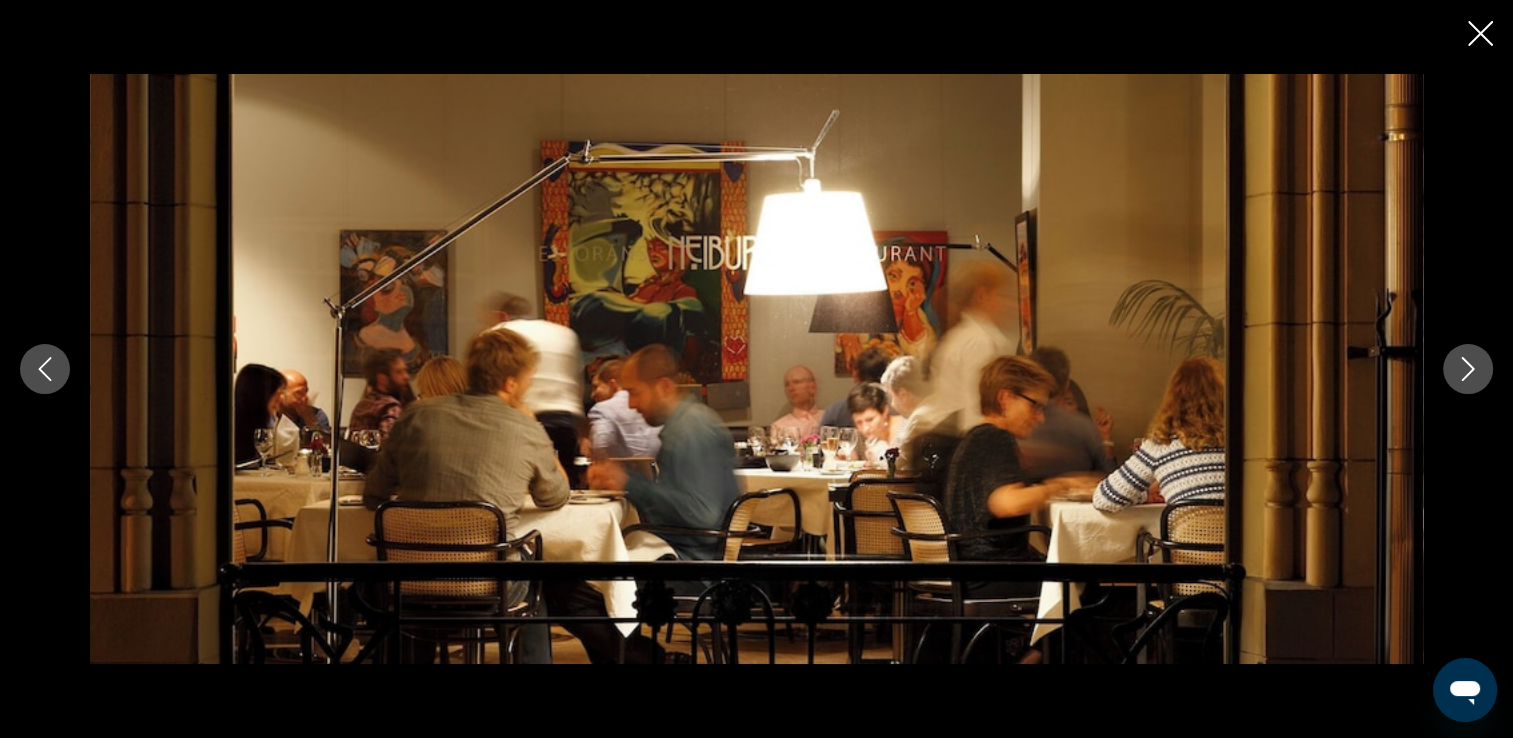 click at bounding box center [1468, 369] 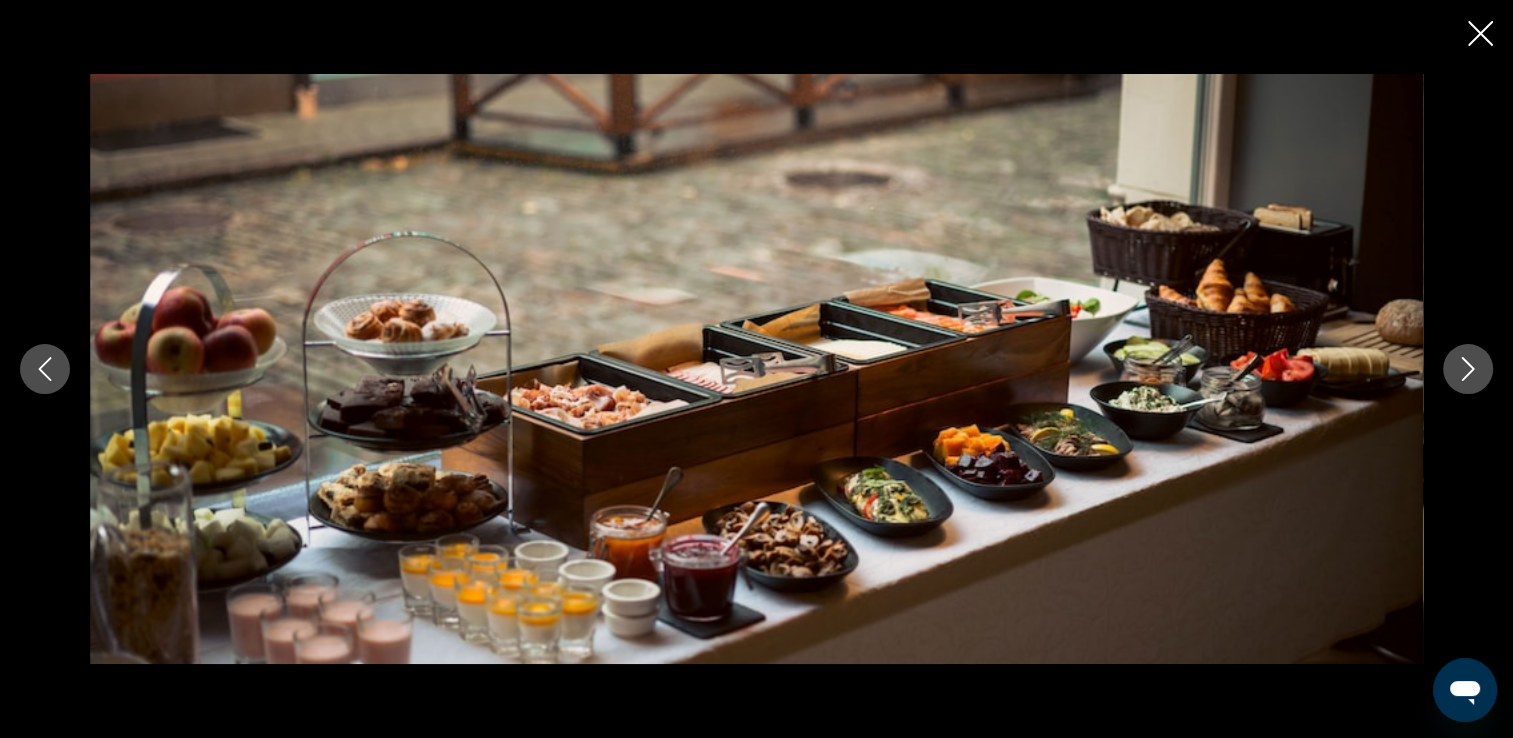 click at bounding box center [1468, 369] 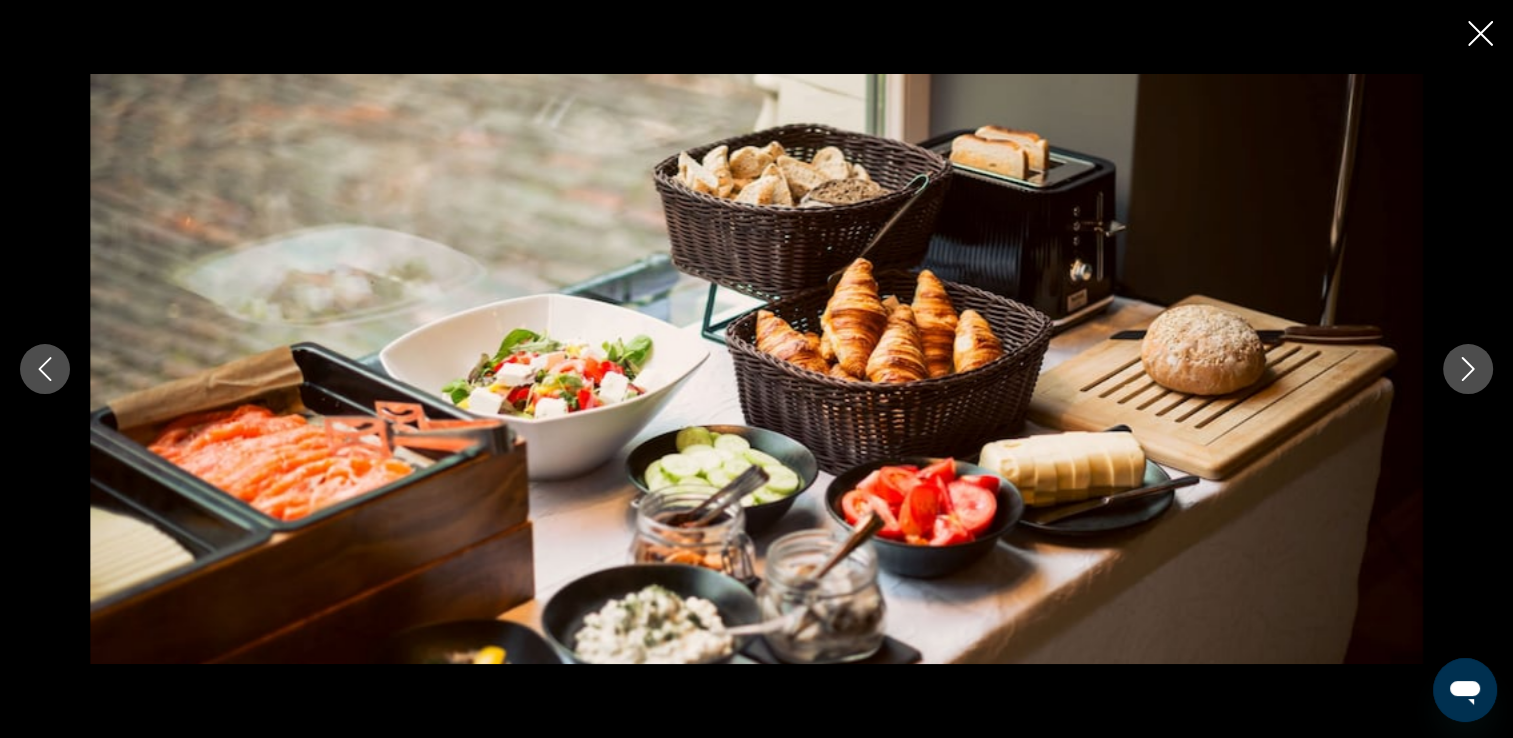 click at bounding box center [1468, 369] 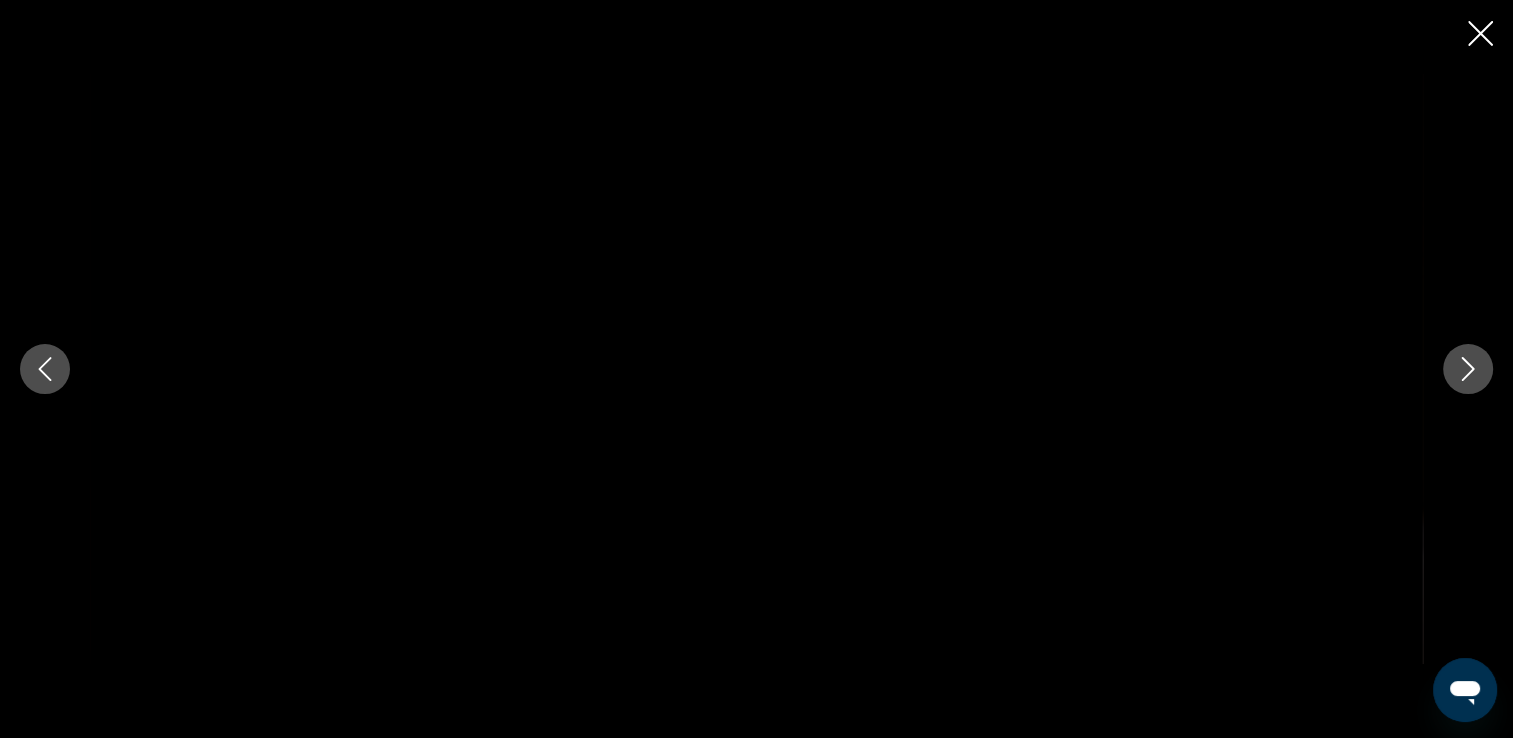 click at bounding box center [1468, 369] 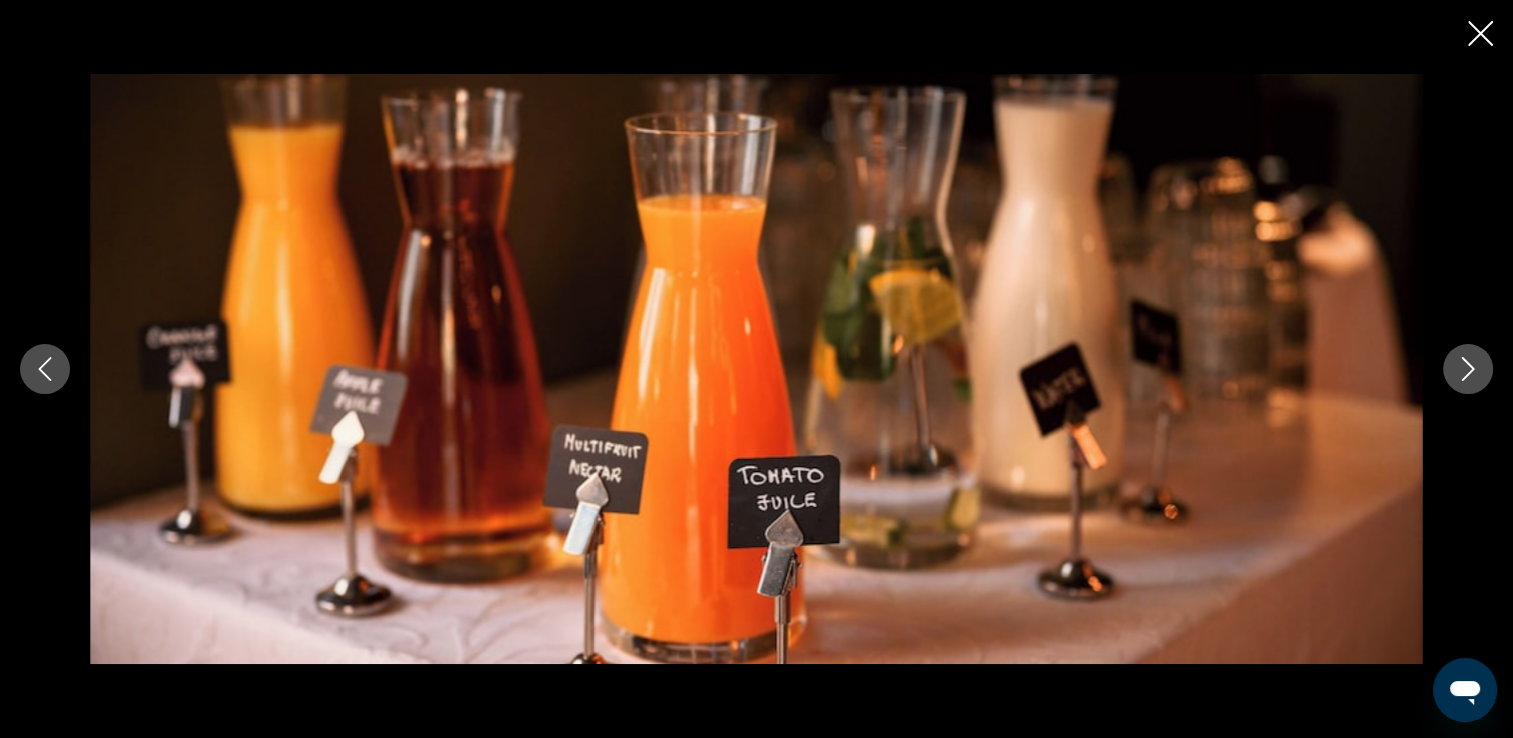 click at bounding box center (1468, 369) 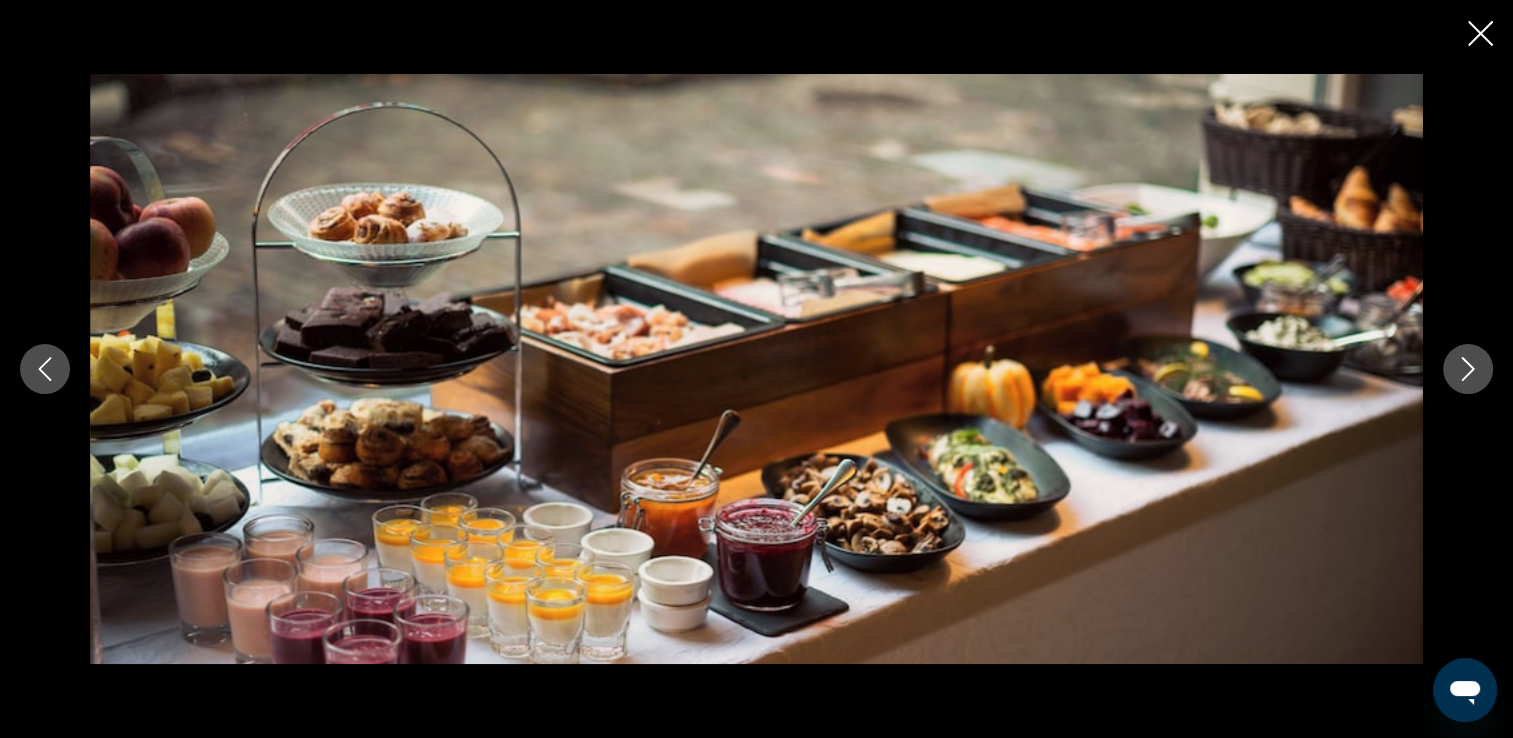 click at bounding box center (1468, 369) 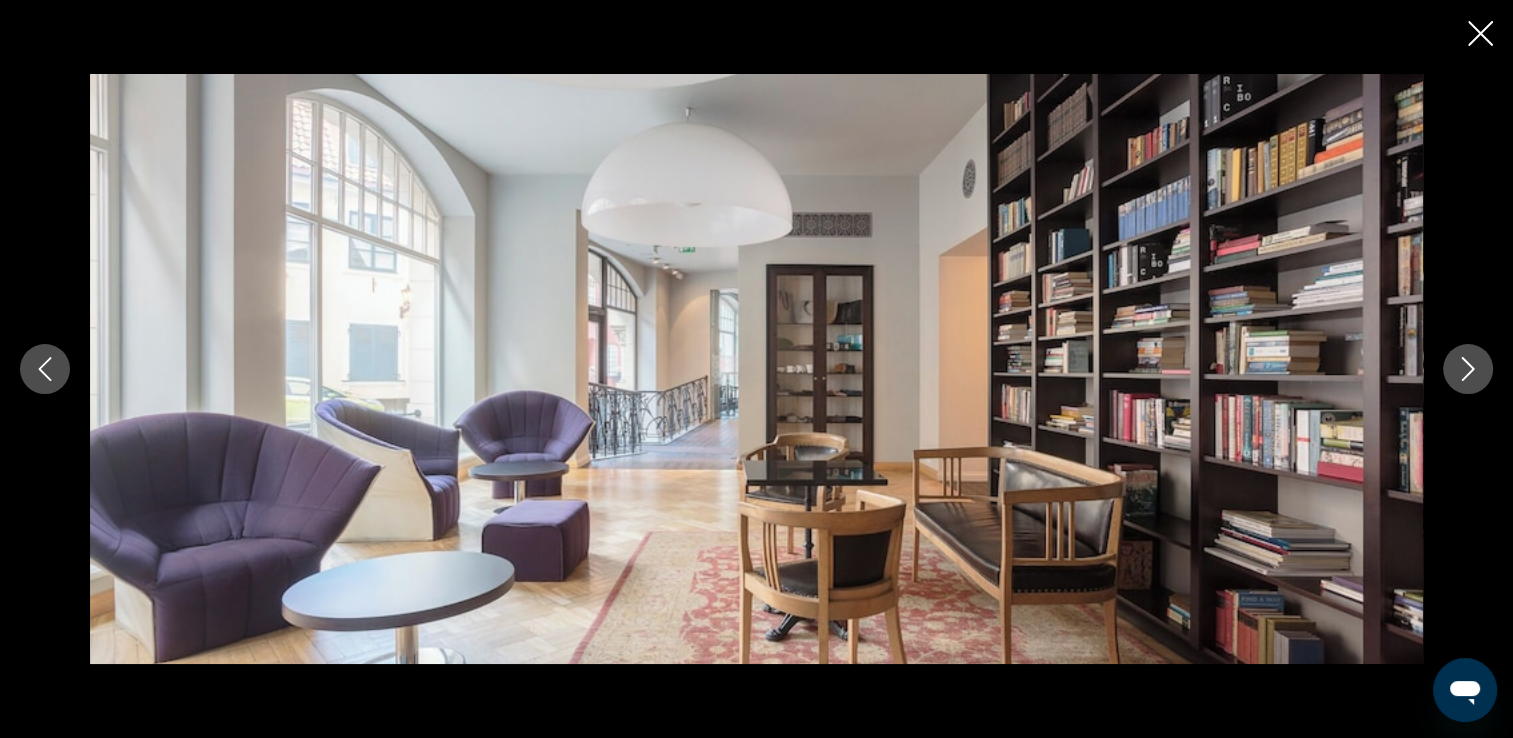 click at bounding box center [1468, 369] 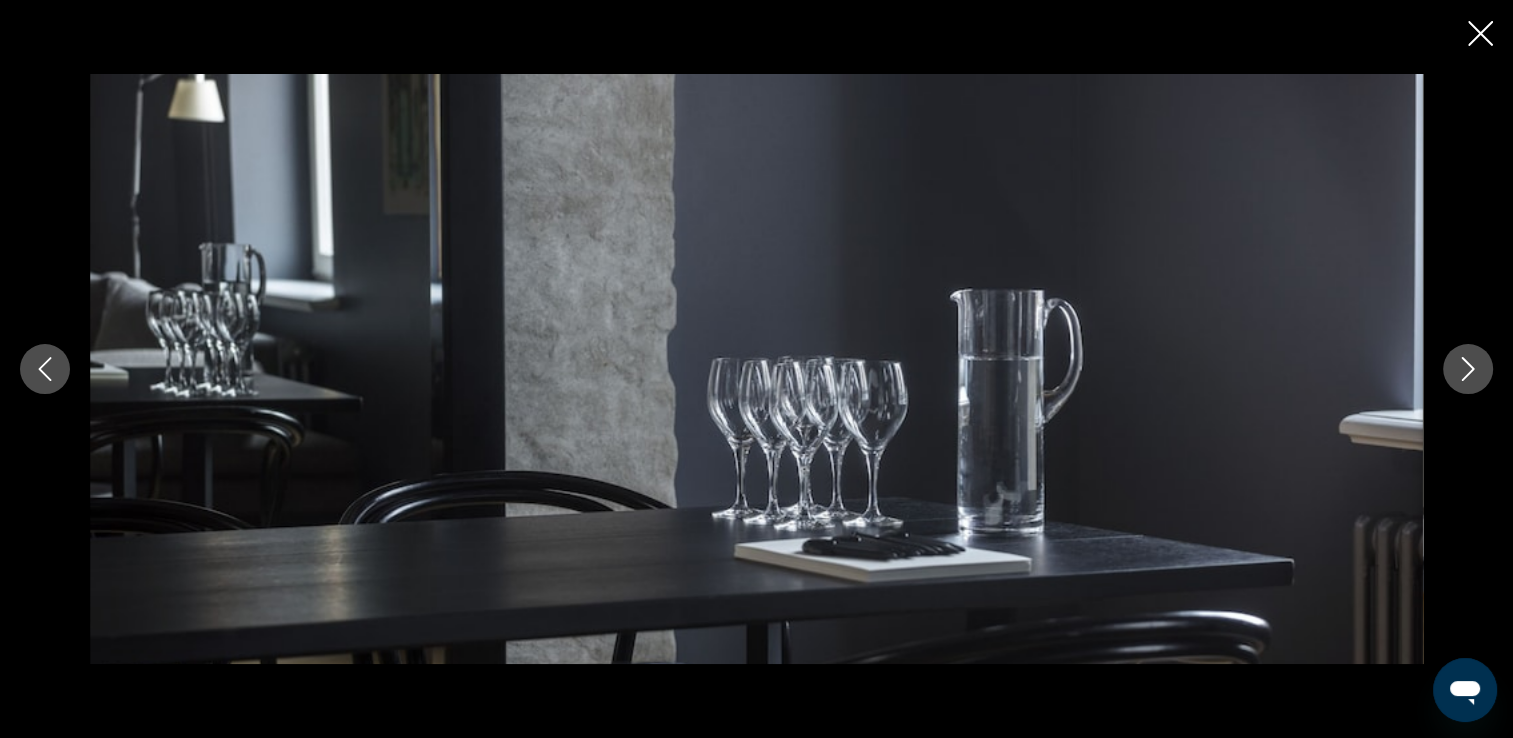 click at bounding box center (1468, 369) 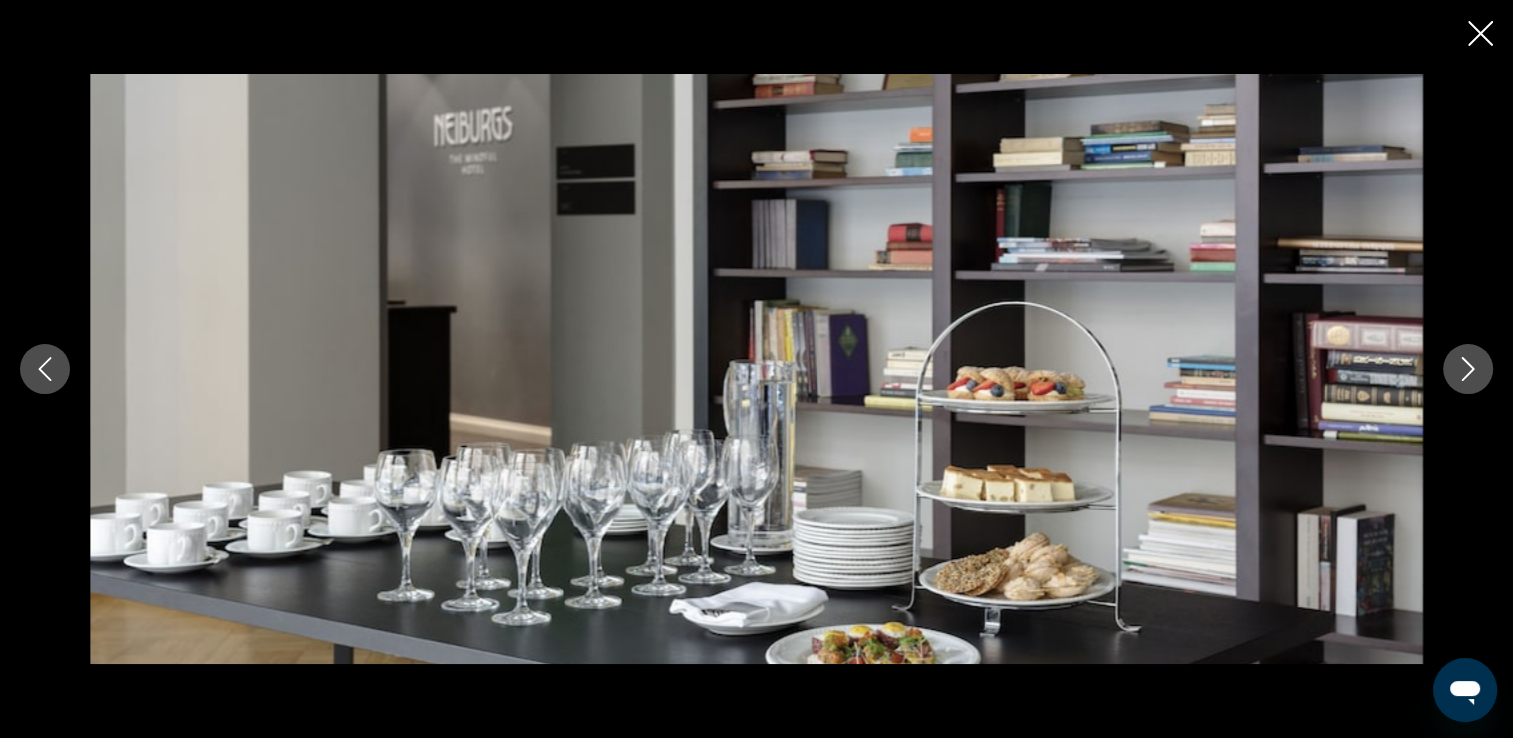 click at bounding box center (1468, 369) 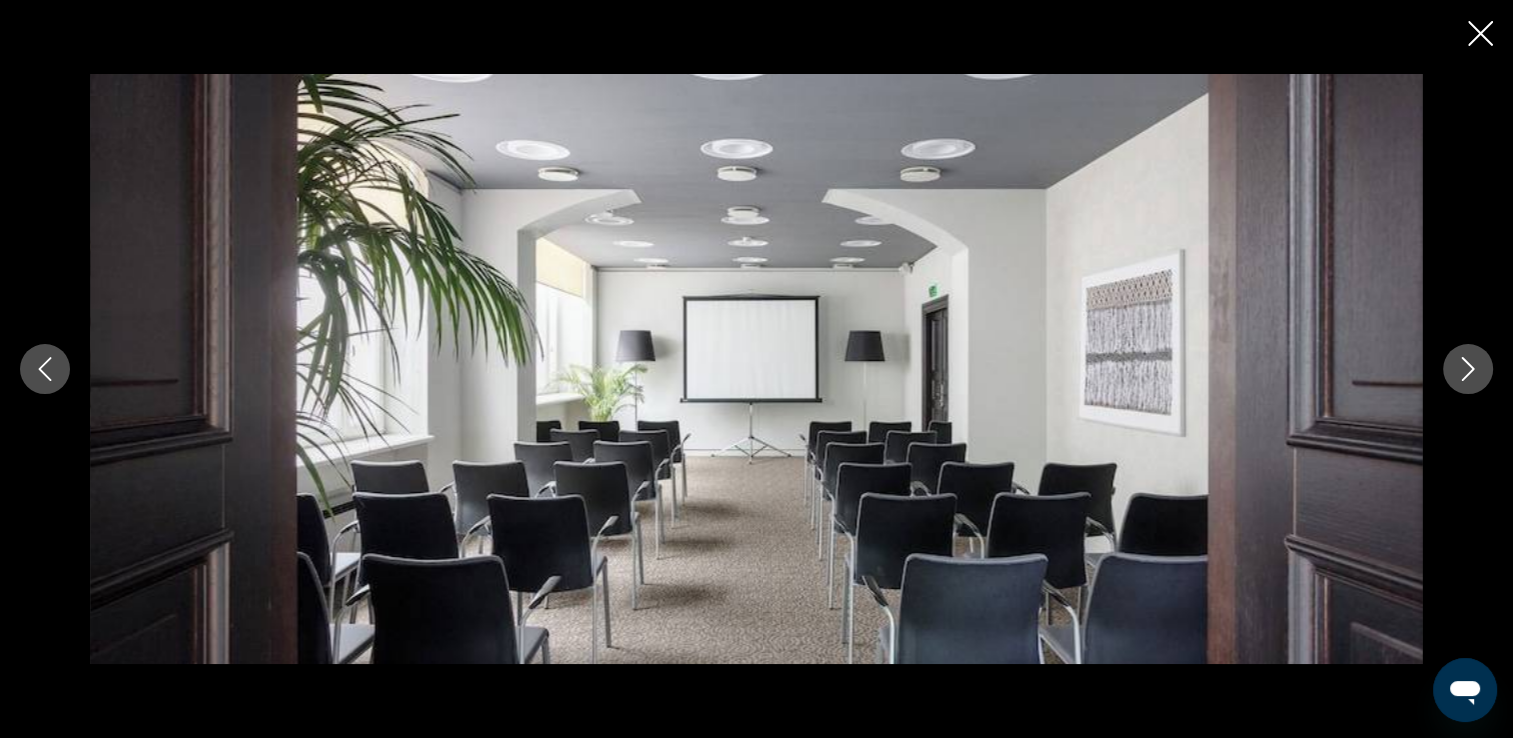 click at bounding box center (1468, 369) 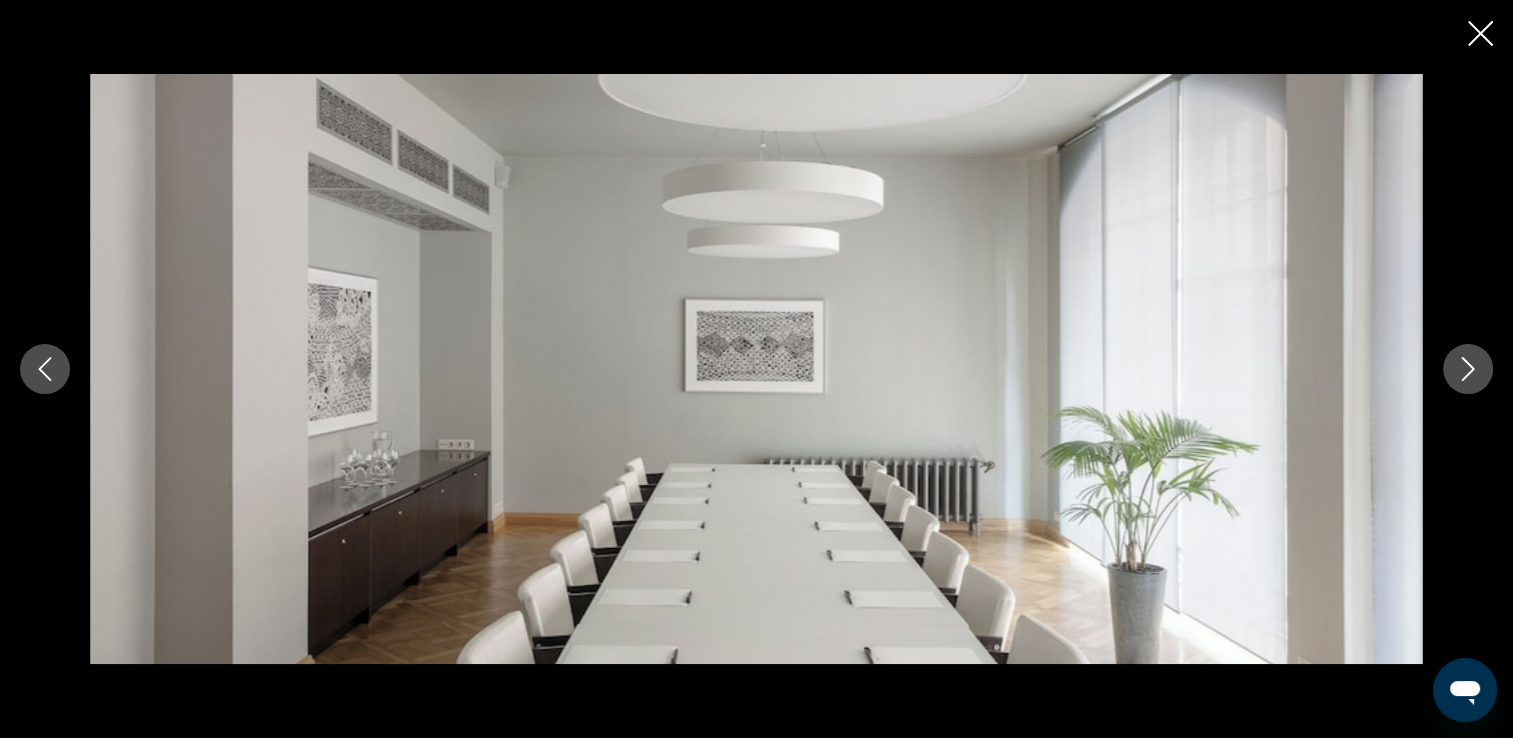 click at bounding box center [1468, 369] 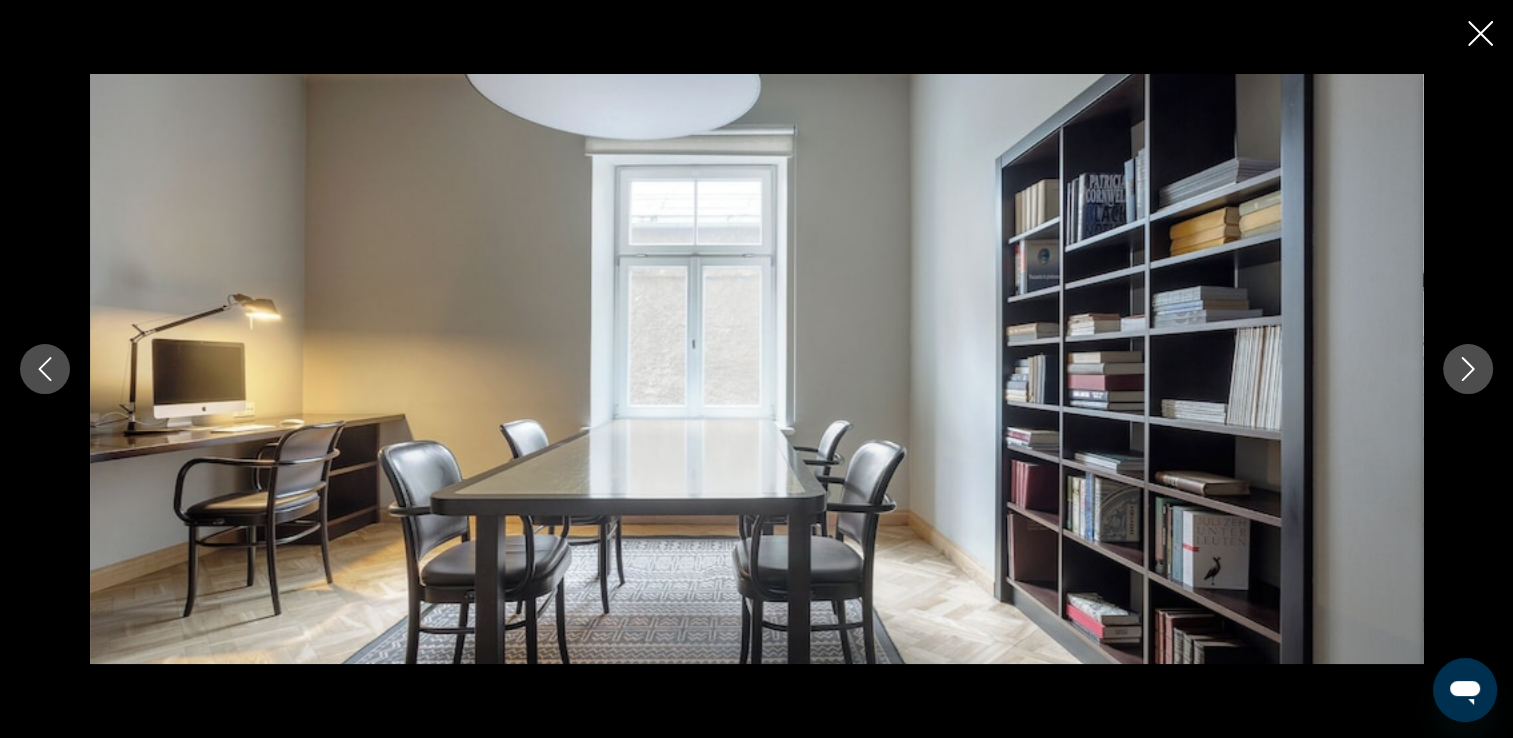 click at bounding box center (1468, 369) 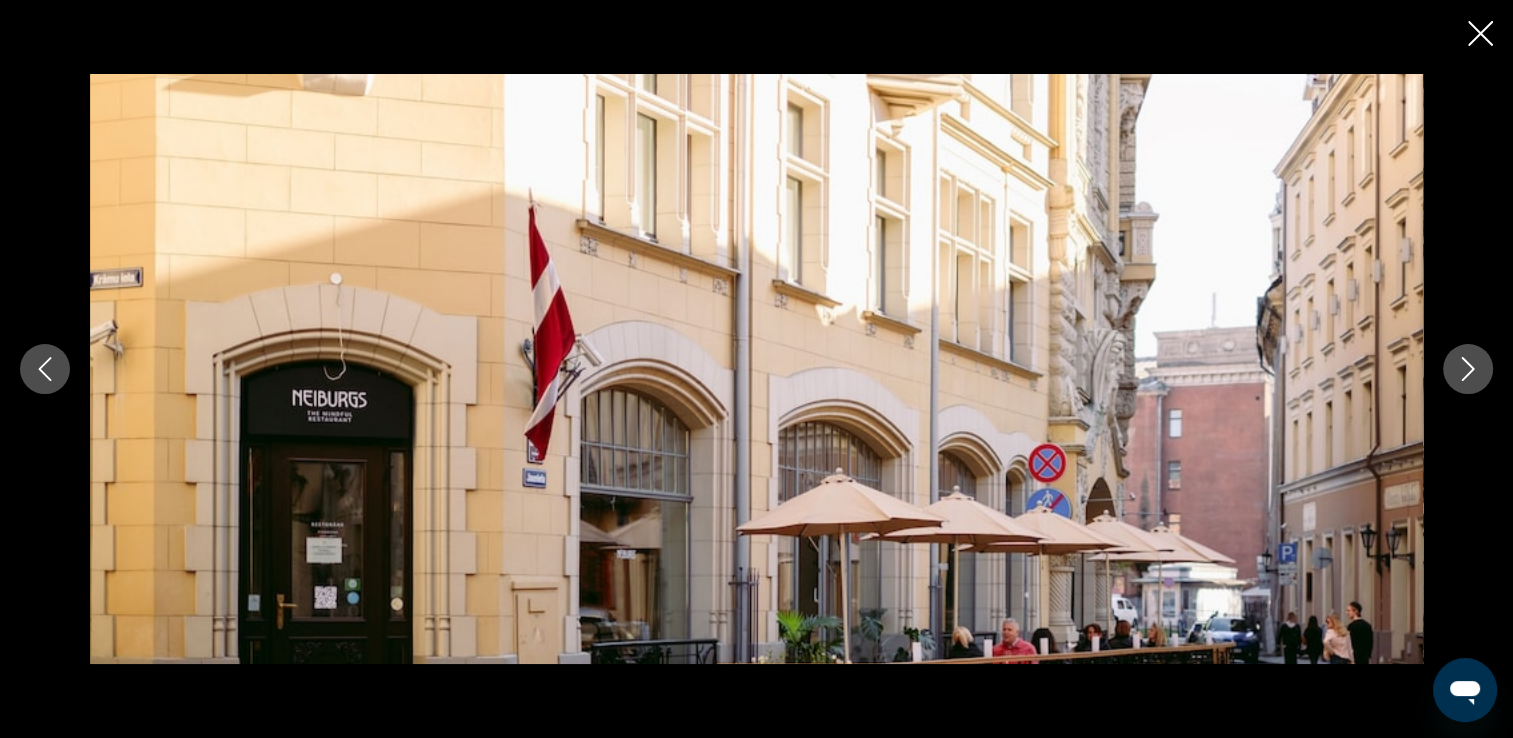 click at bounding box center (1468, 369) 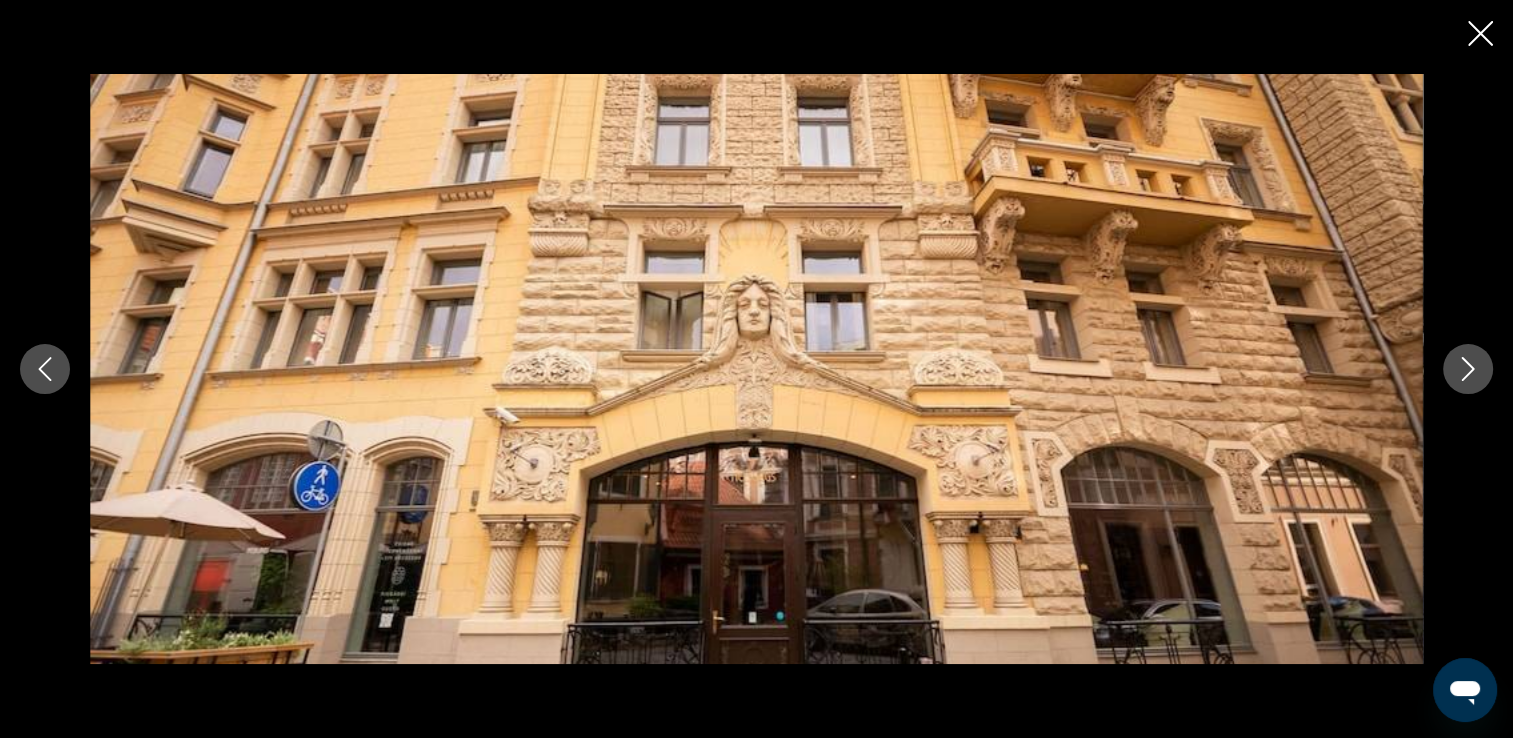 click at bounding box center (1468, 369) 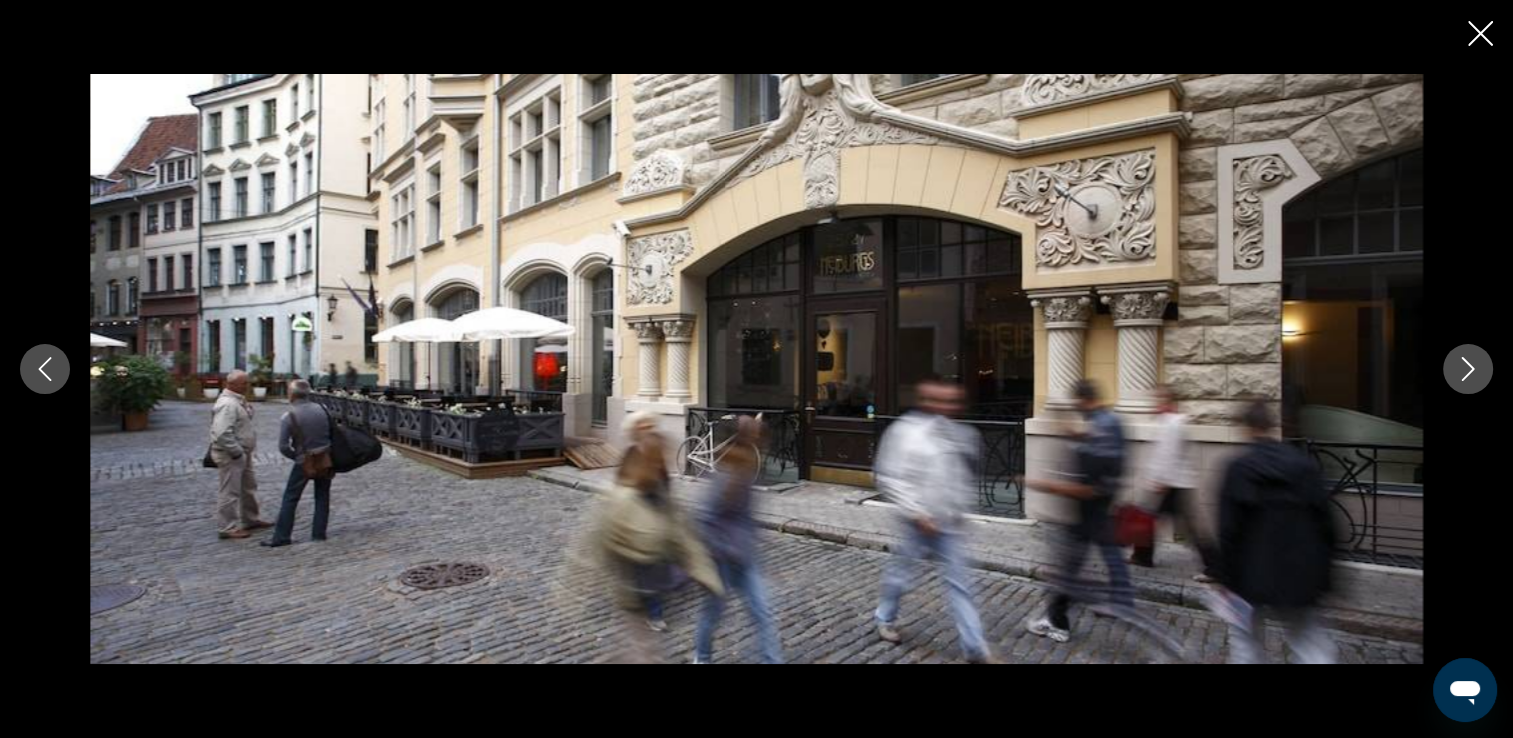 click at bounding box center (1468, 369) 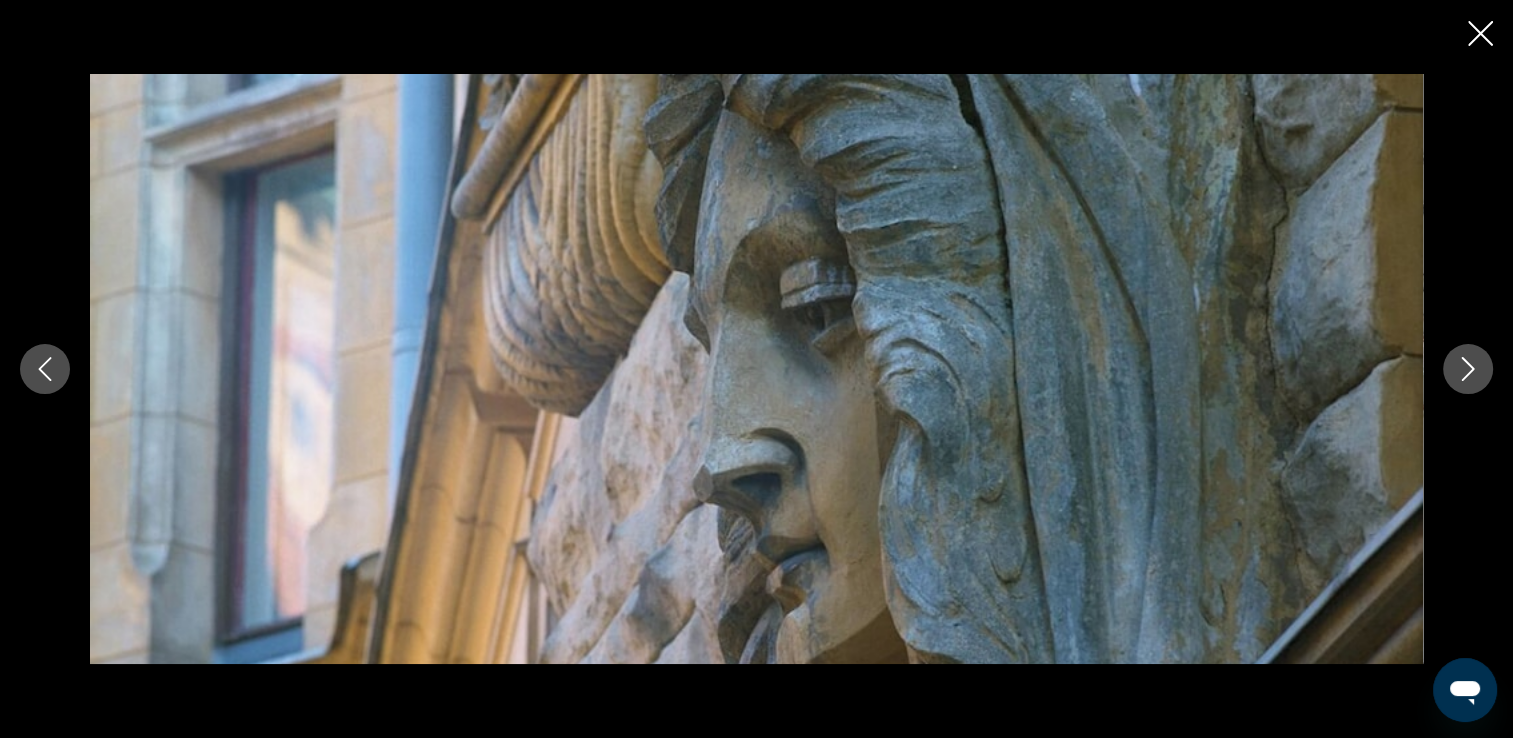 click at bounding box center [1480, 33] 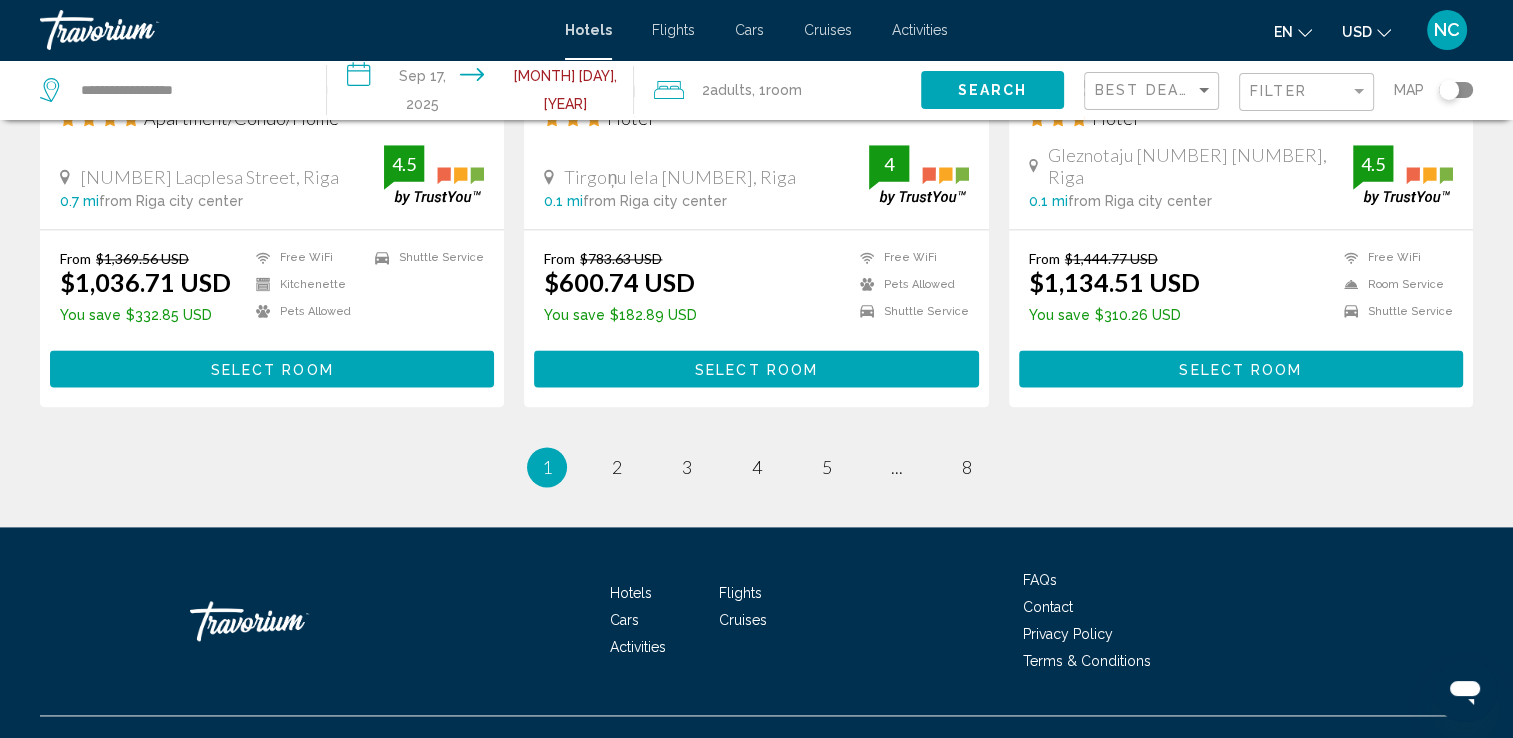 scroll, scrollTop: 2640, scrollLeft: 0, axis: vertical 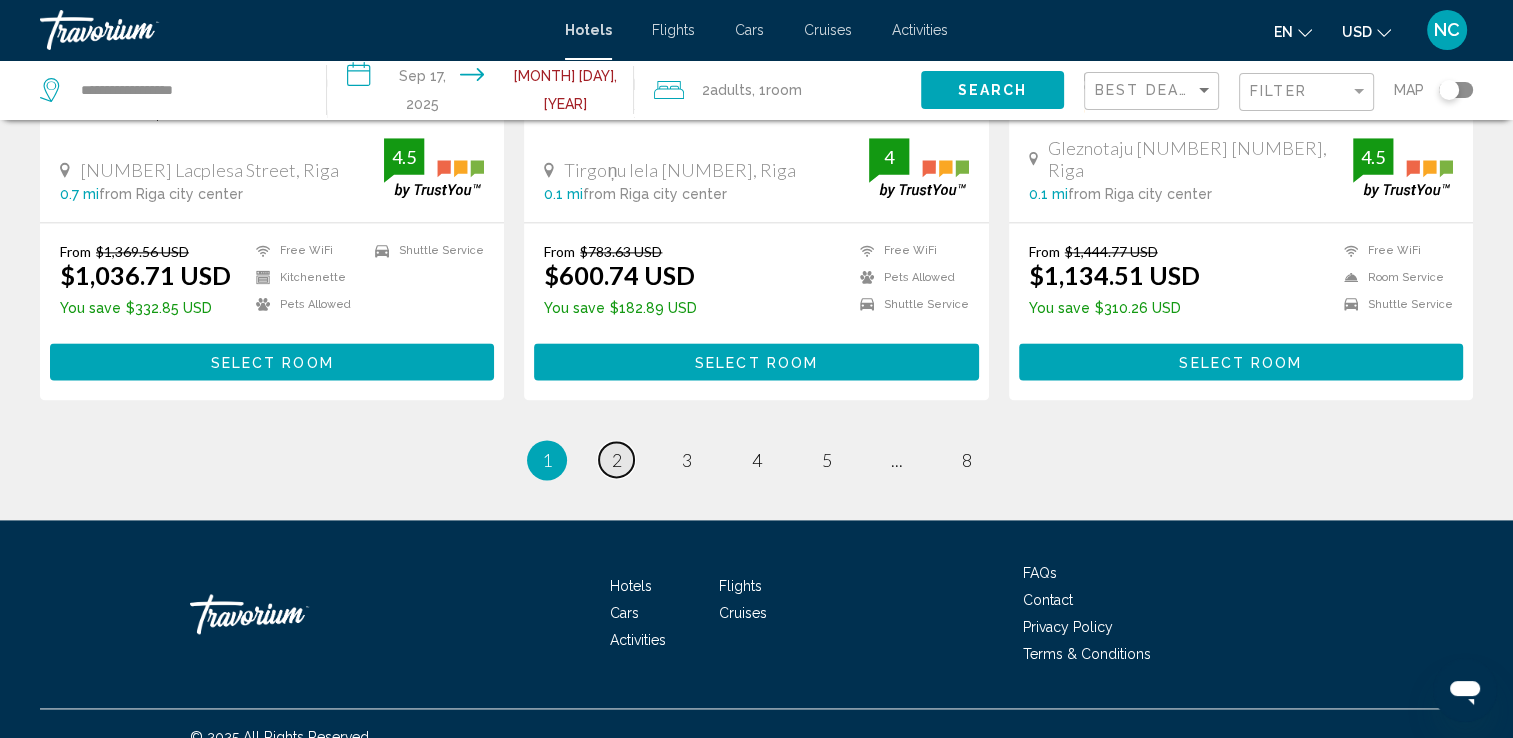 click on "2" at bounding box center (617, 460) 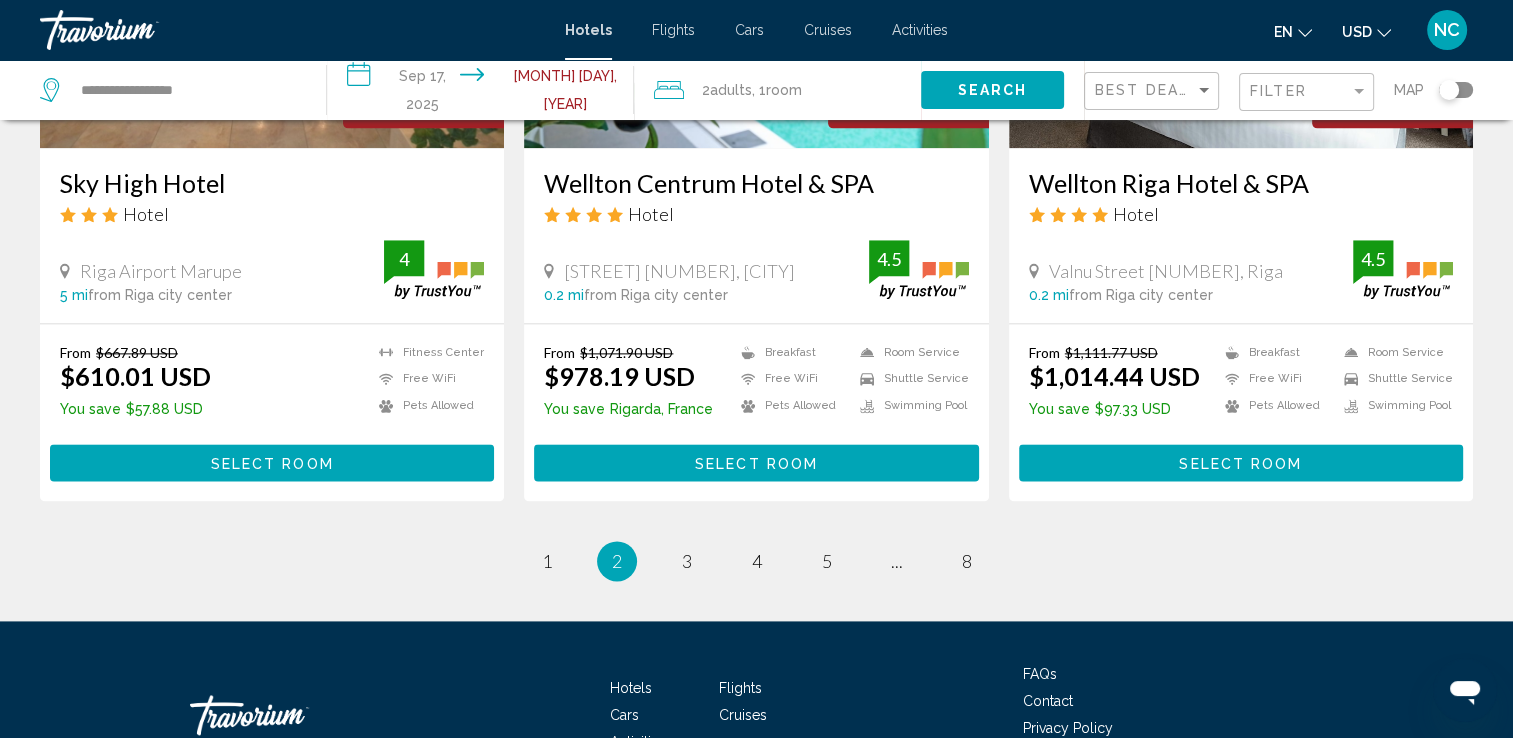 scroll, scrollTop: 2639, scrollLeft: 0, axis: vertical 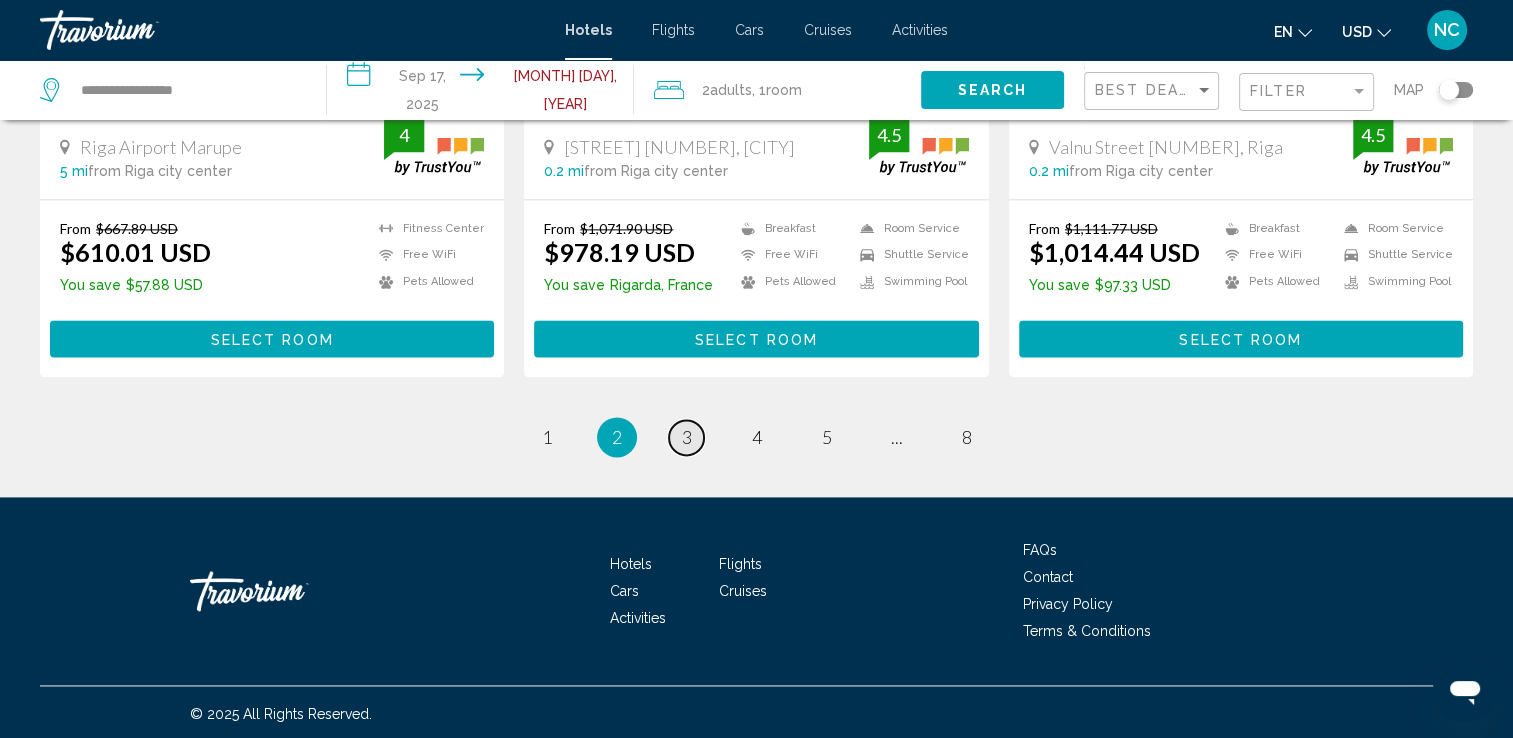 click on "3" at bounding box center (547, 437) 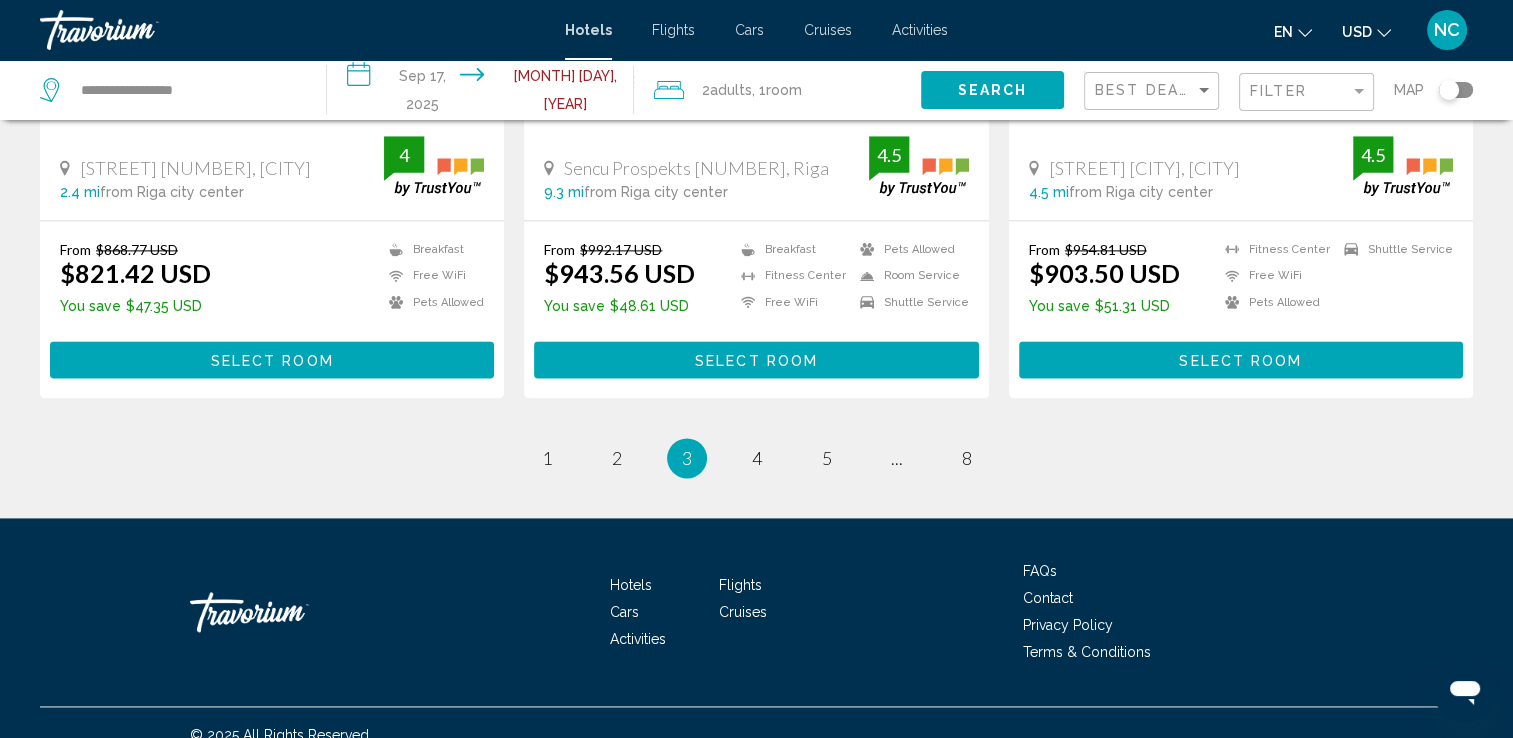 scroll, scrollTop: 2639, scrollLeft: 0, axis: vertical 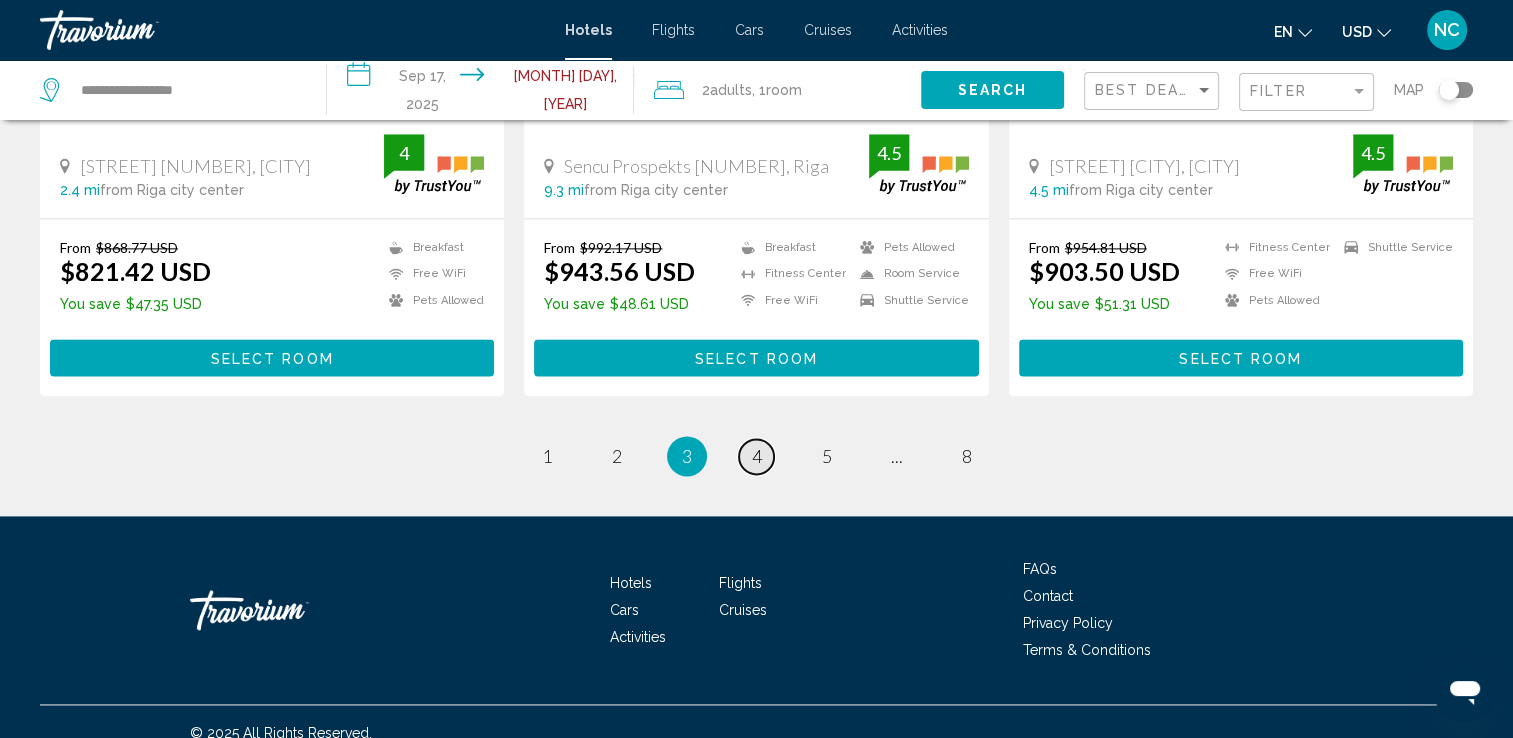 click on "4" at bounding box center [547, 456] 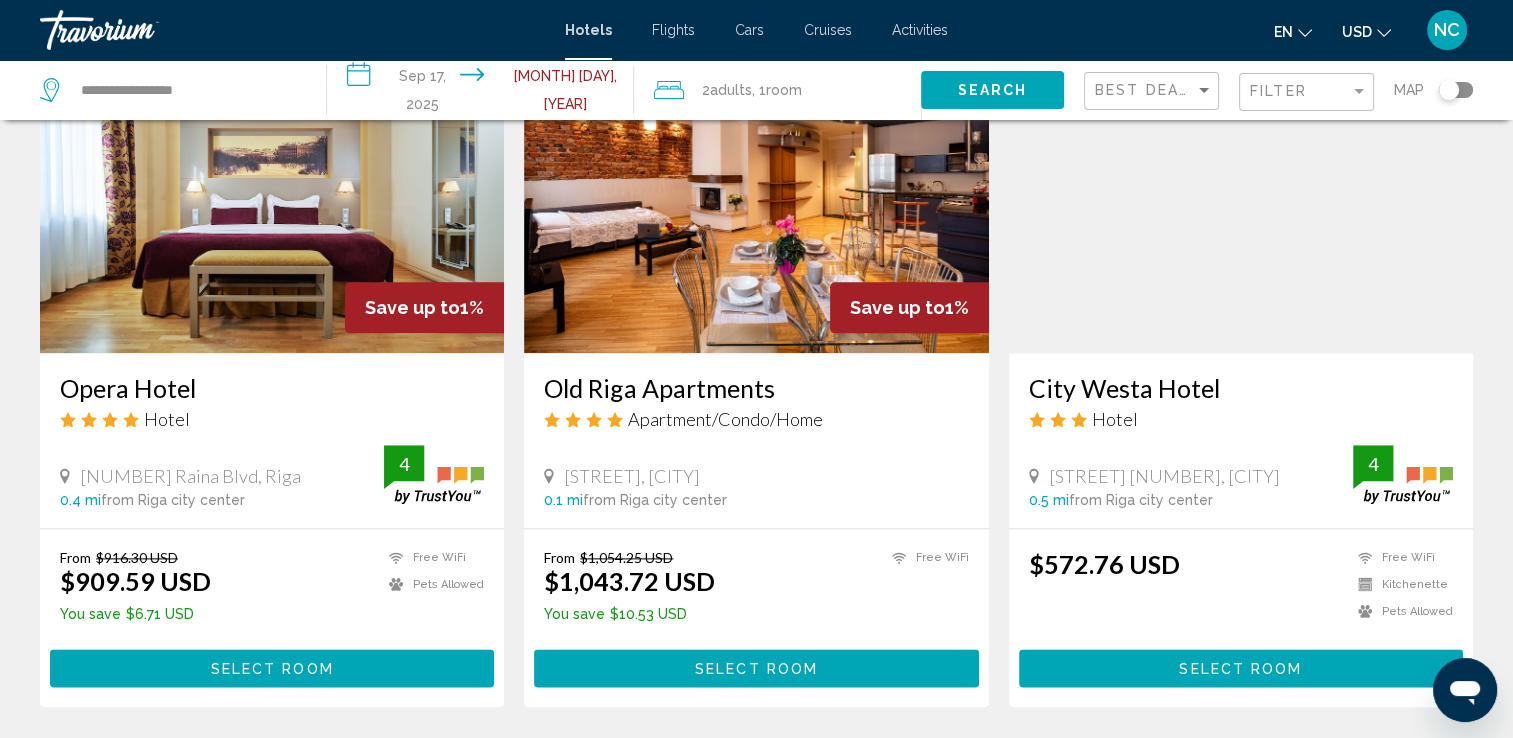 scroll, scrollTop: 2400, scrollLeft: 0, axis: vertical 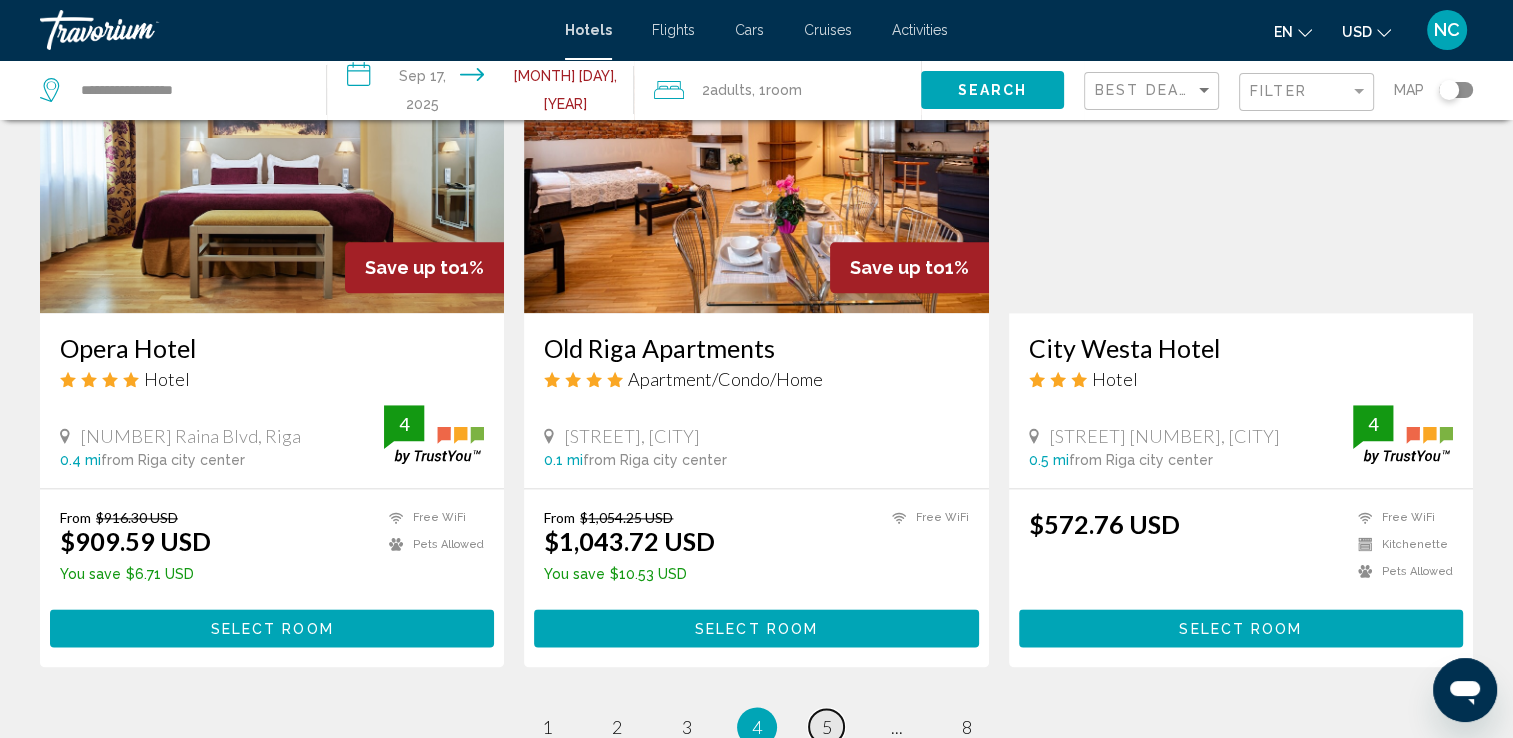 click on "5" at bounding box center [547, 727] 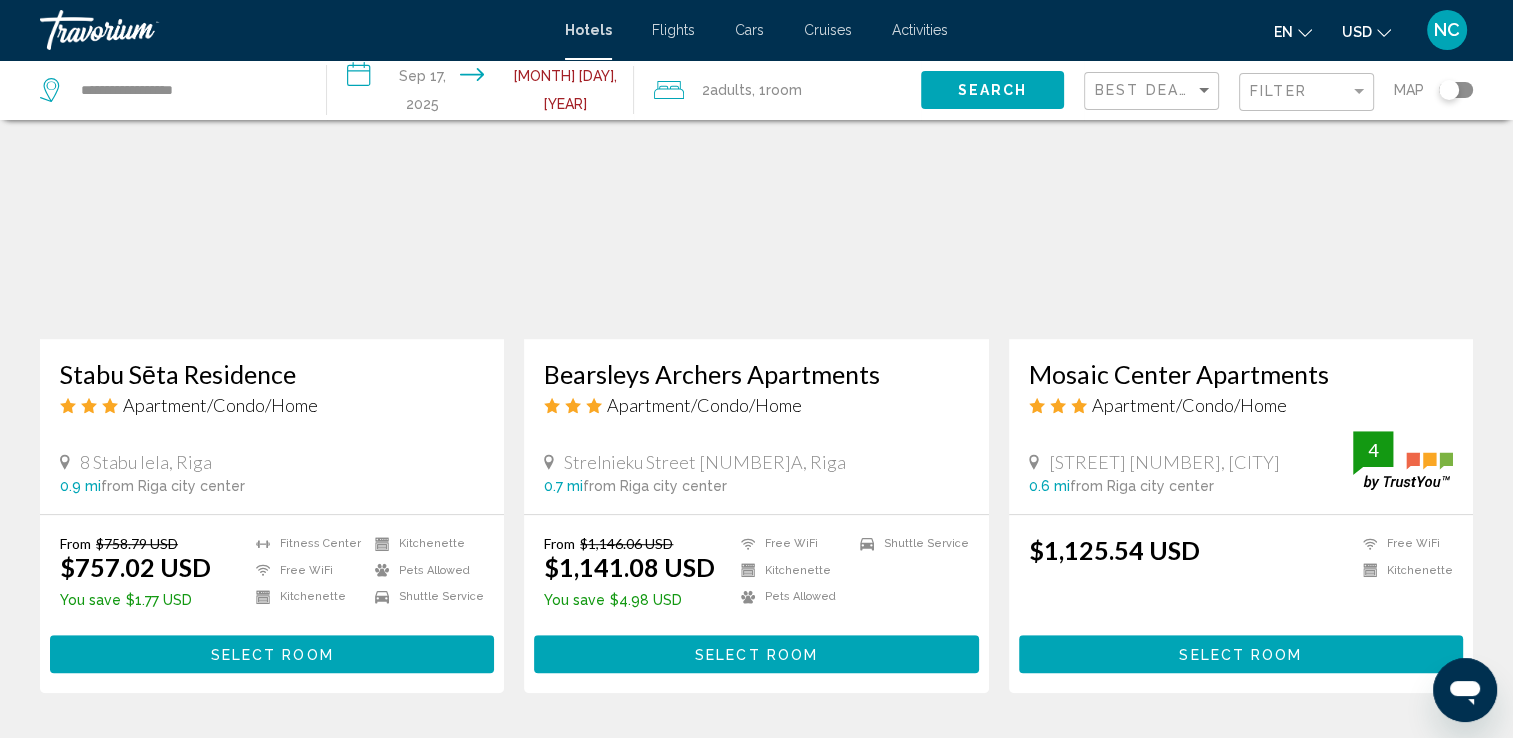 scroll, scrollTop: 920, scrollLeft: 0, axis: vertical 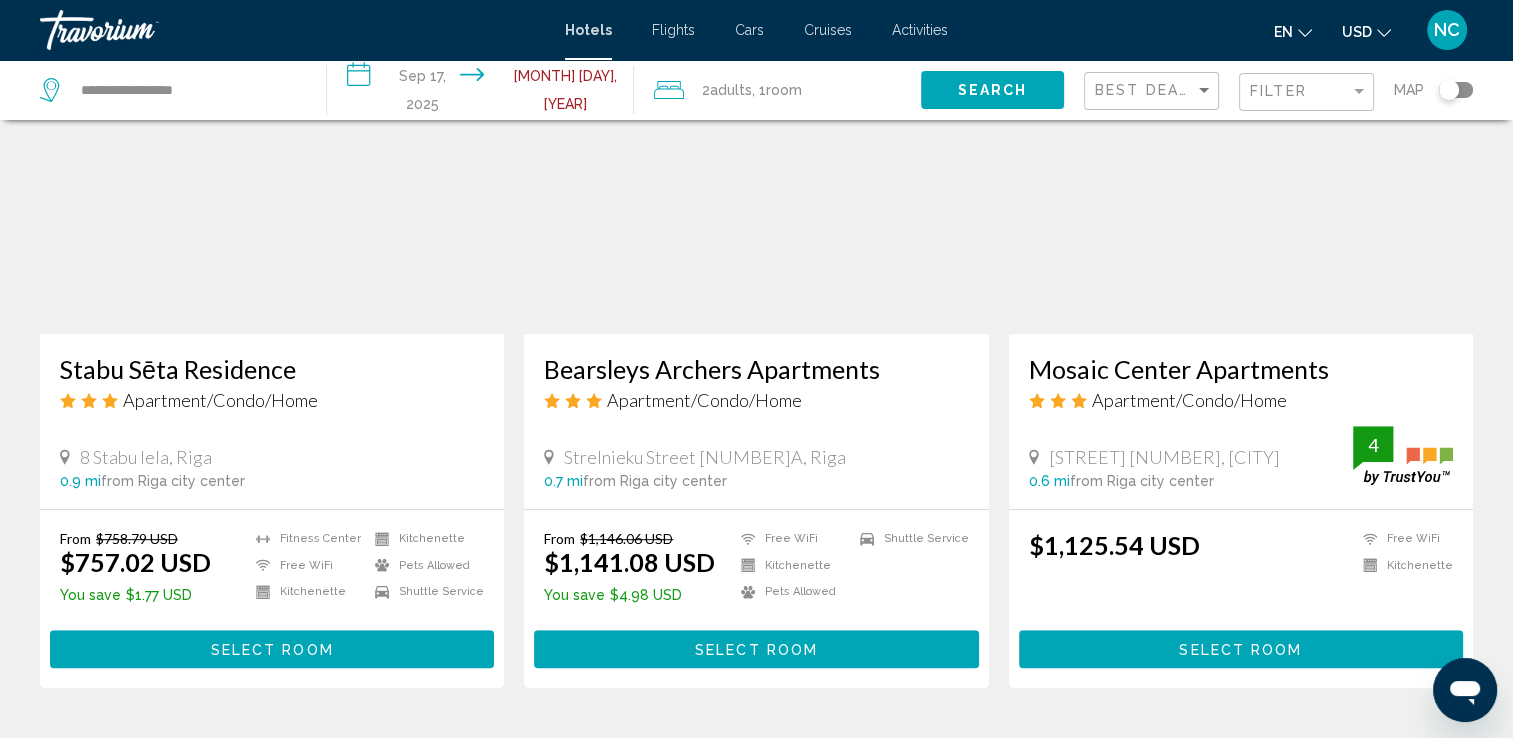 click at bounding box center [756, 174] 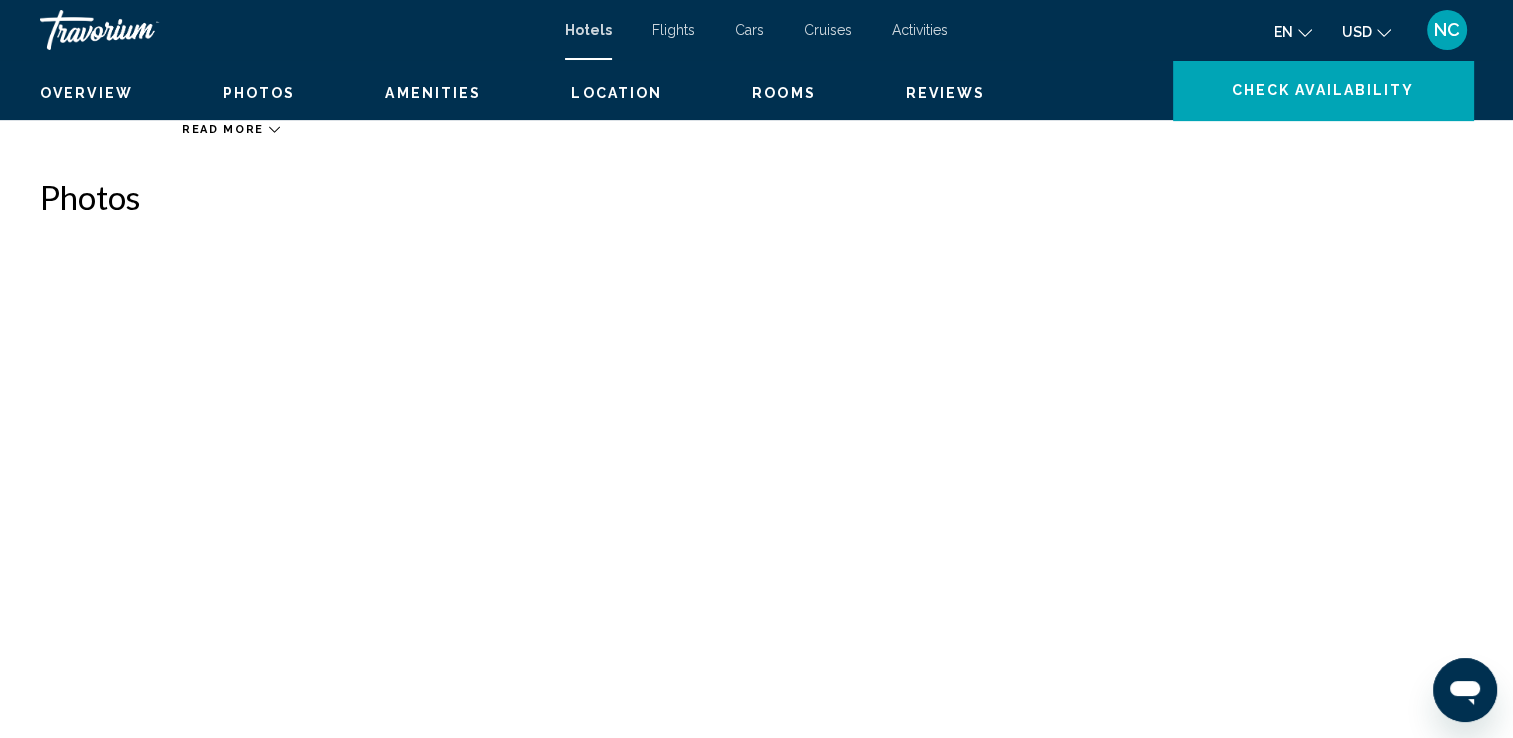 scroll, scrollTop: 0, scrollLeft: 0, axis: both 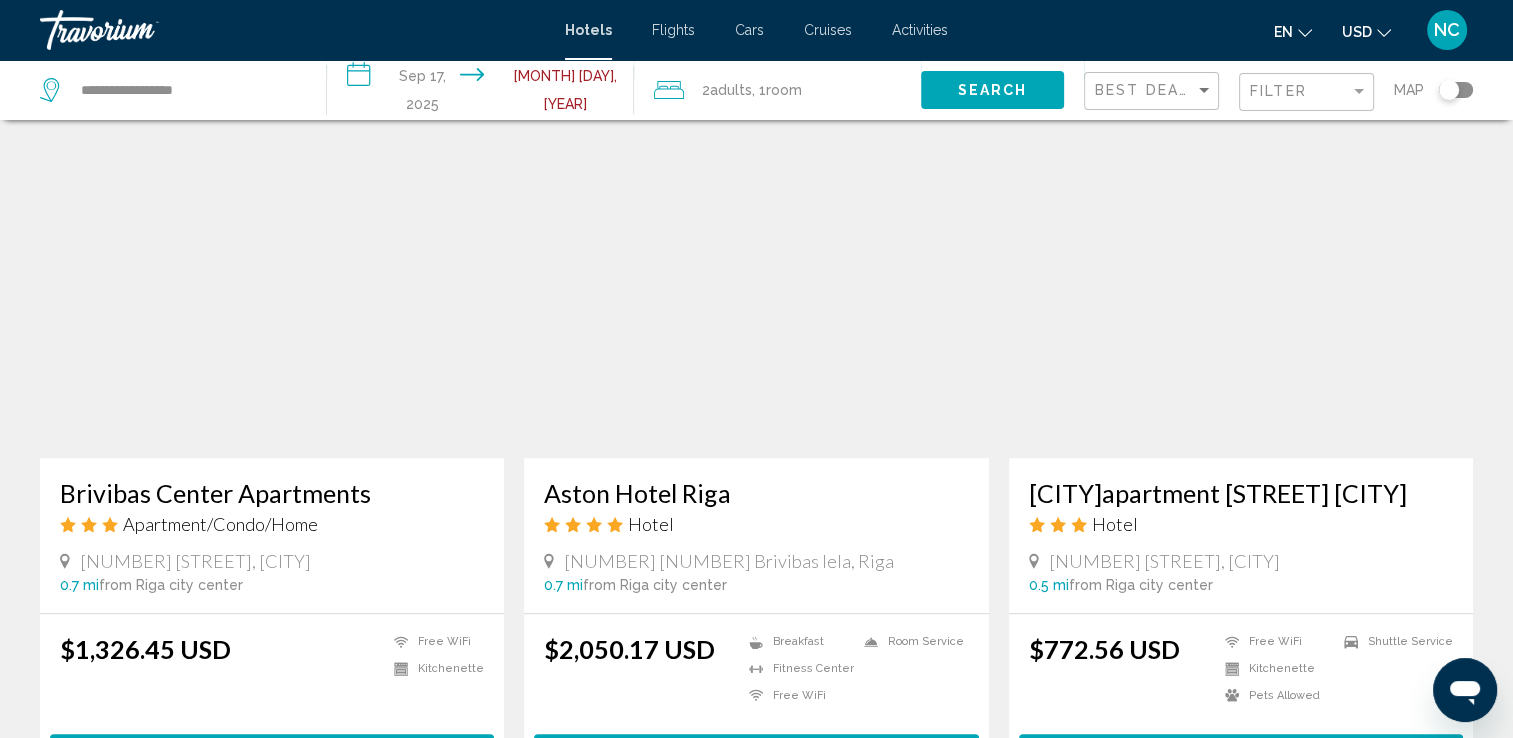click at bounding box center (1241, 298) 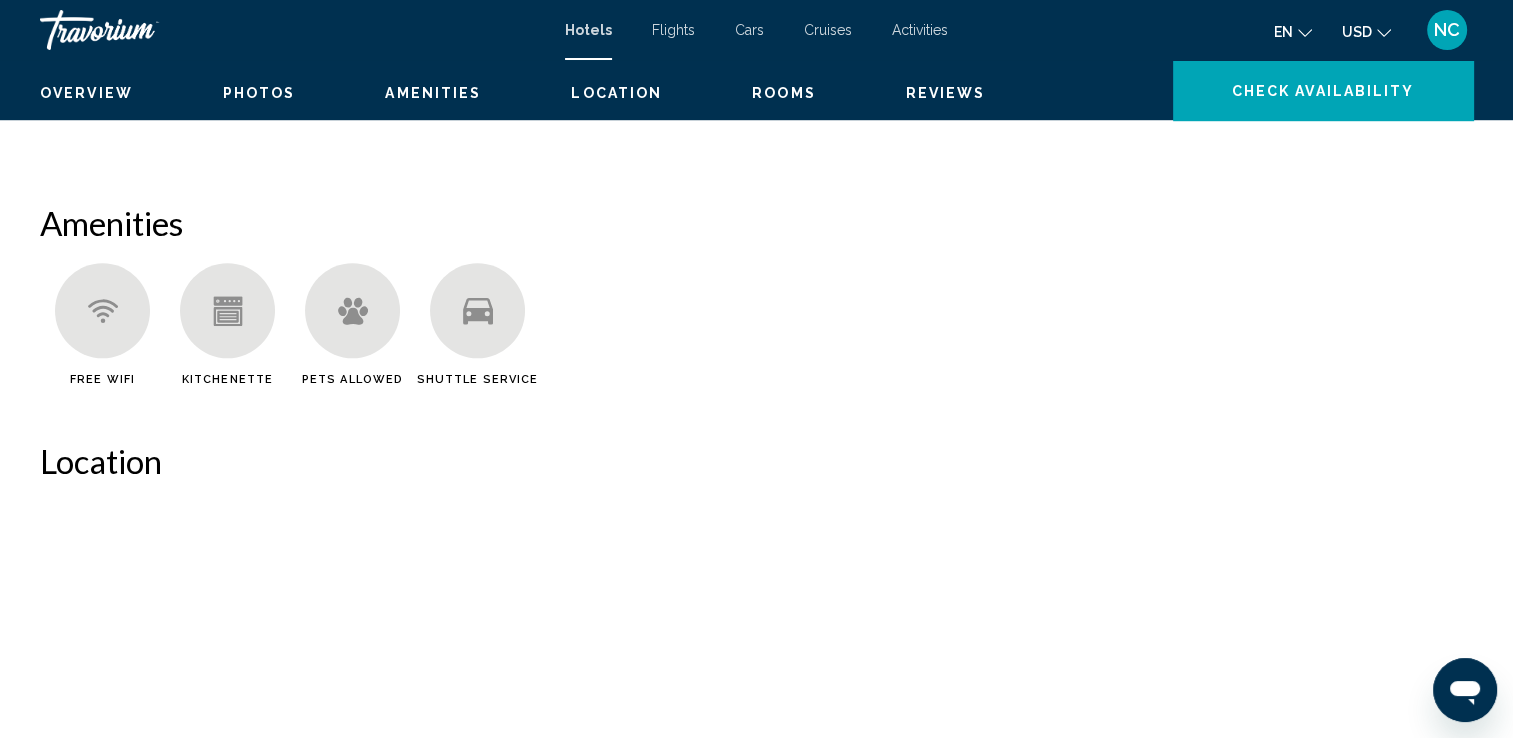 scroll, scrollTop: 0, scrollLeft: 0, axis: both 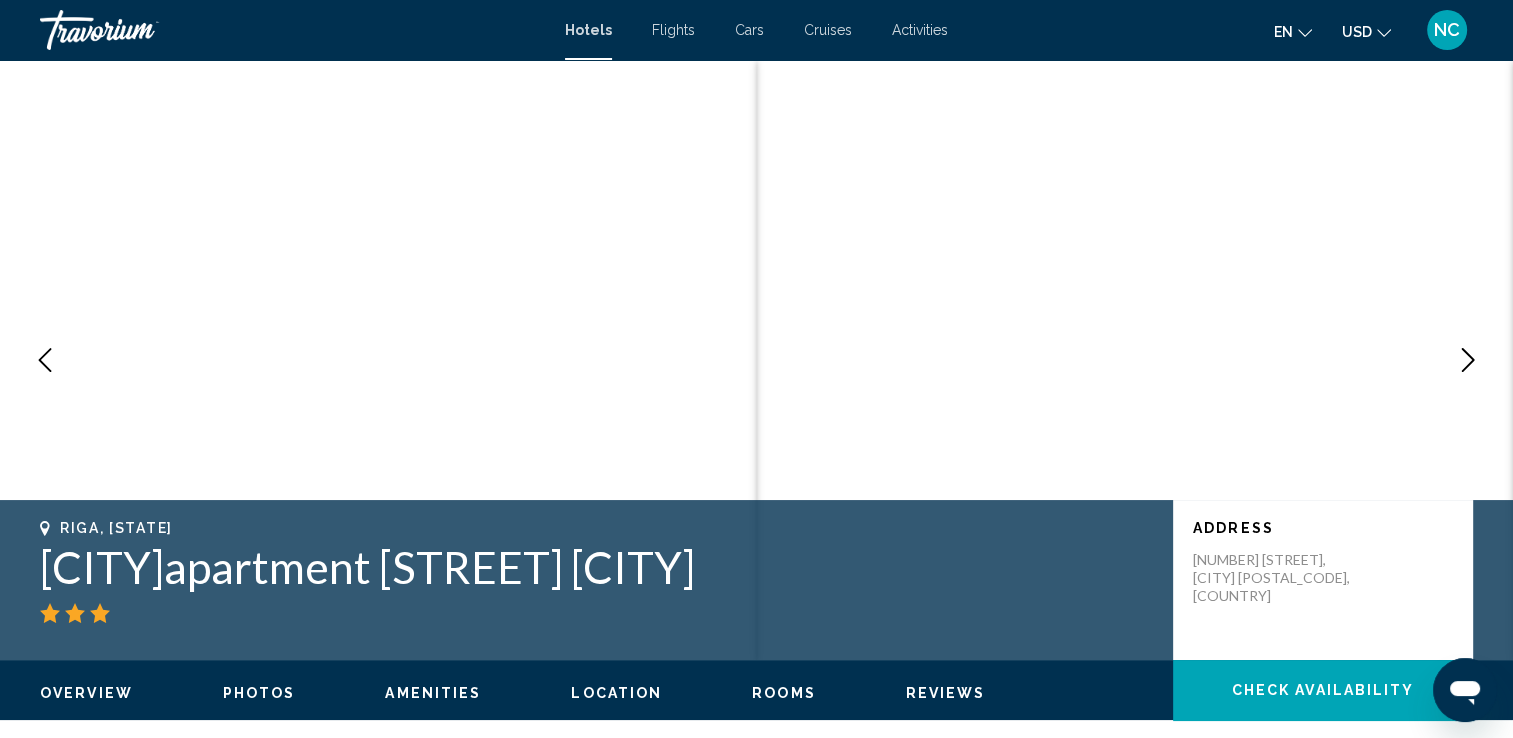 click on "Photos" at bounding box center (259, 693) 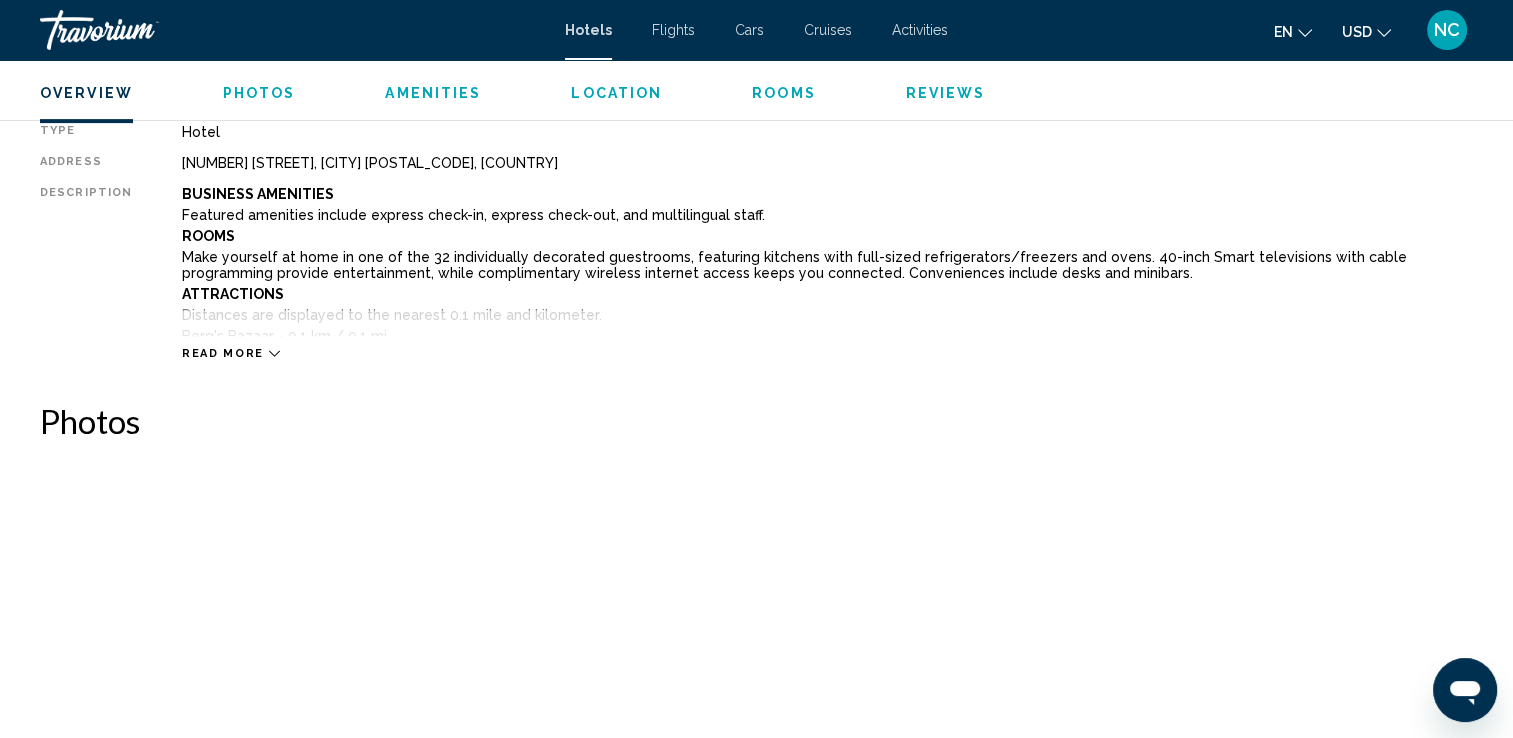 scroll, scrollTop: 976, scrollLeft: 0, axis: vertical 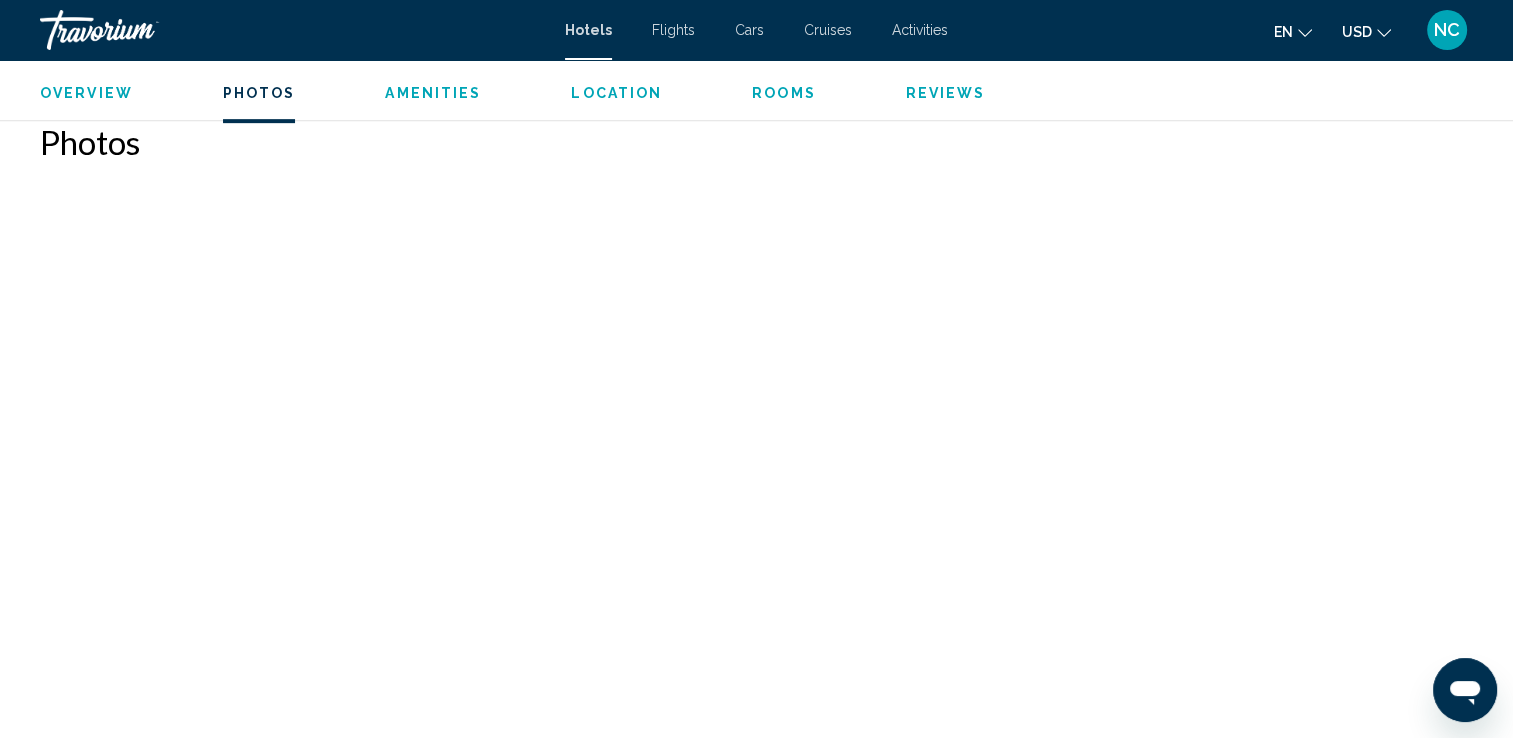 click at bounding box center [166, 307] 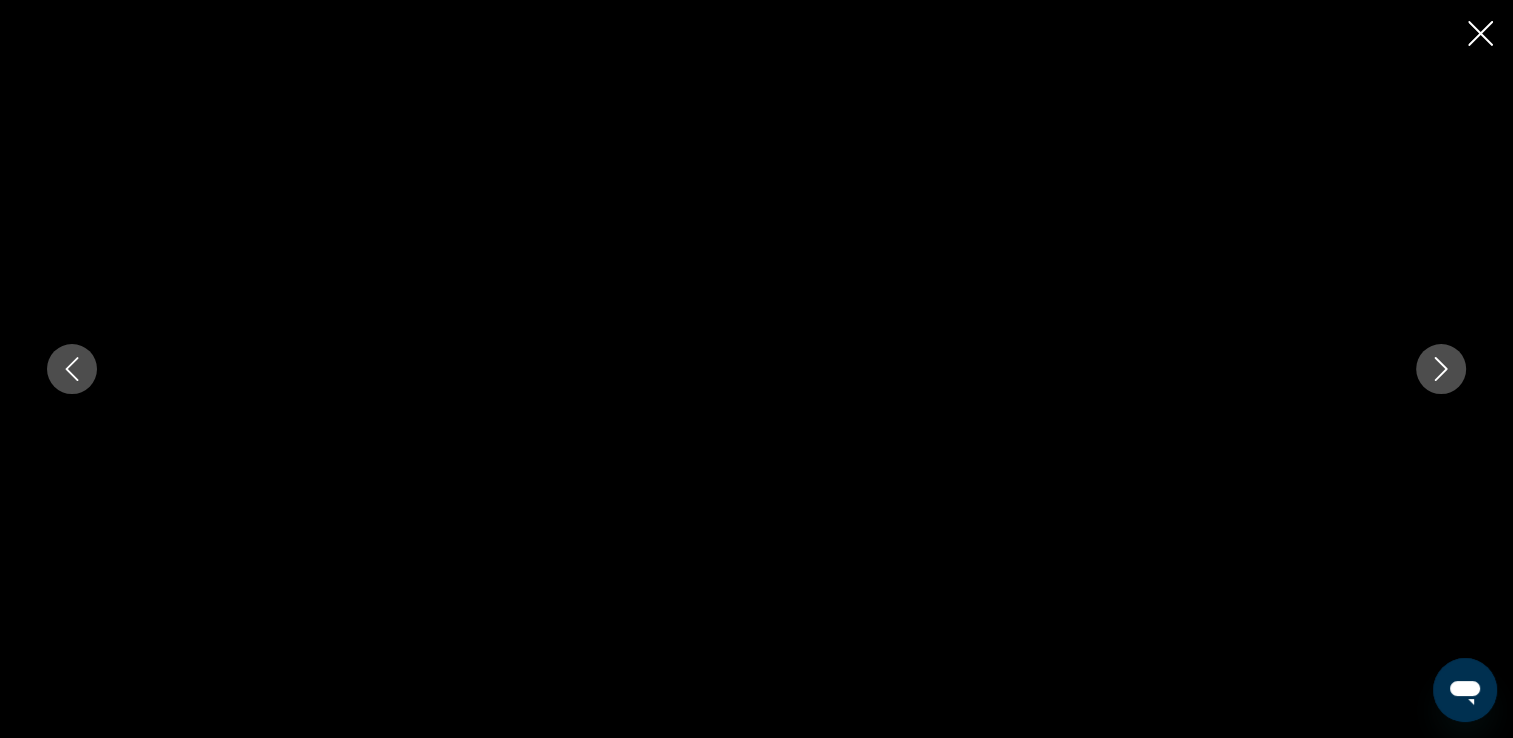 click at bounding box center [1441, 369] 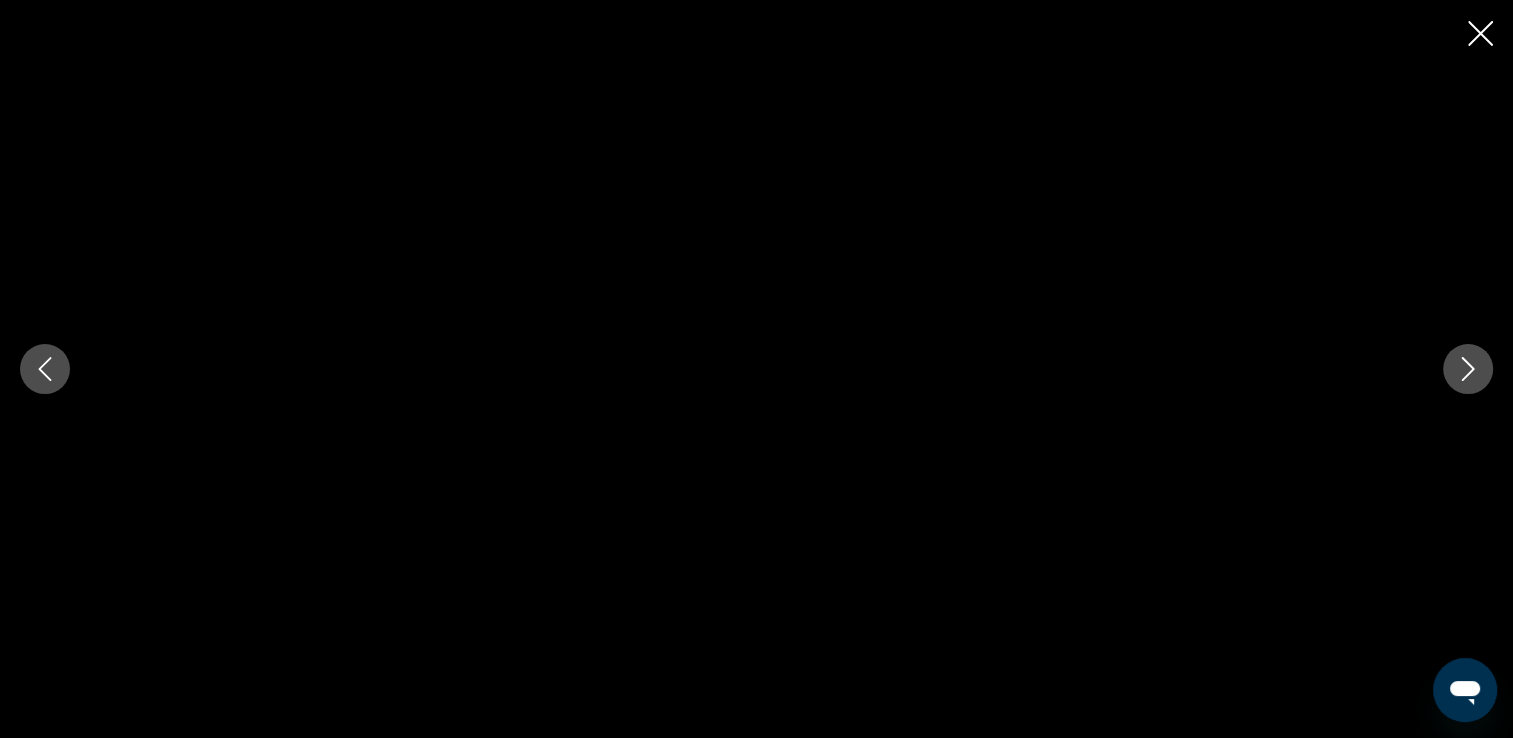 click at bounding box center [1468, 369] 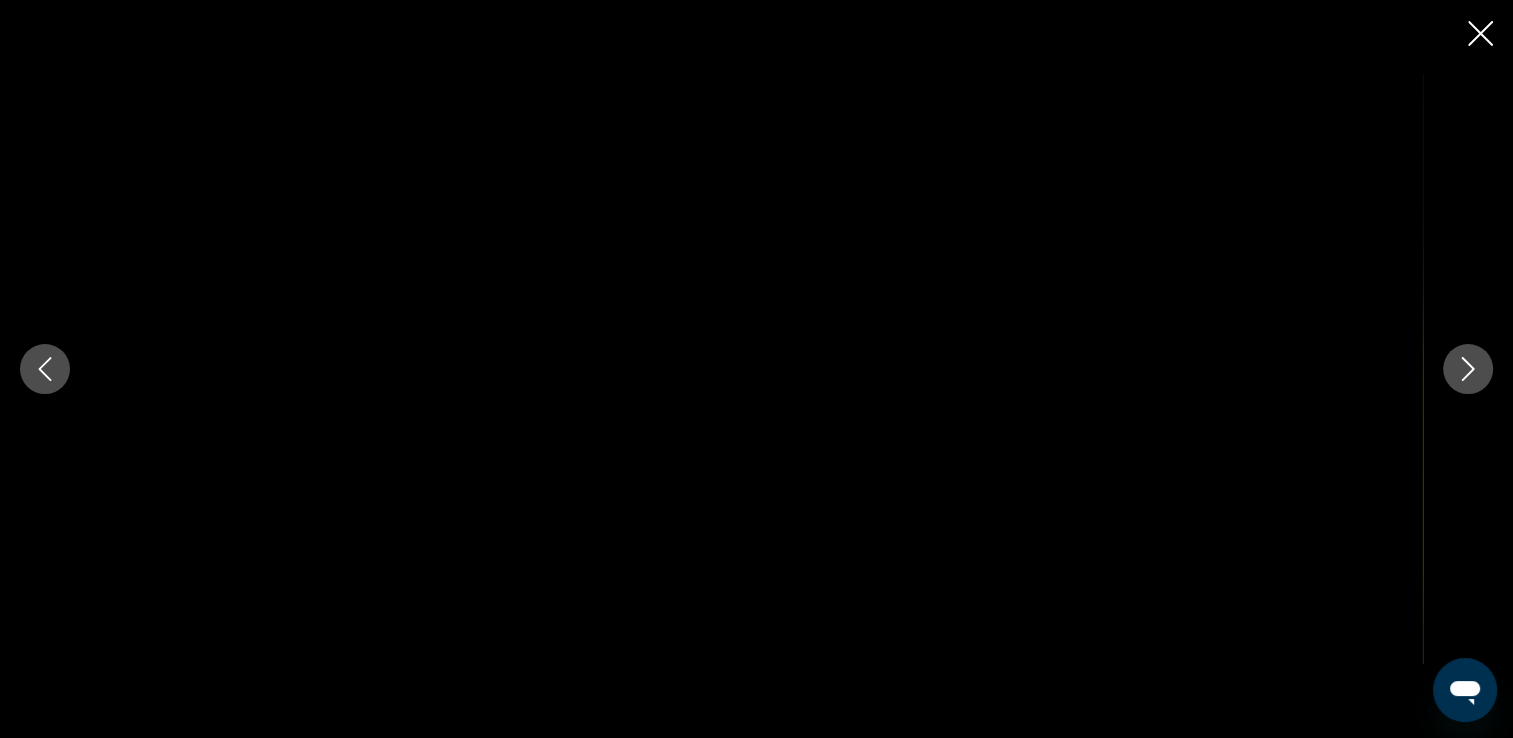 click at bounding box center [1468, 369] 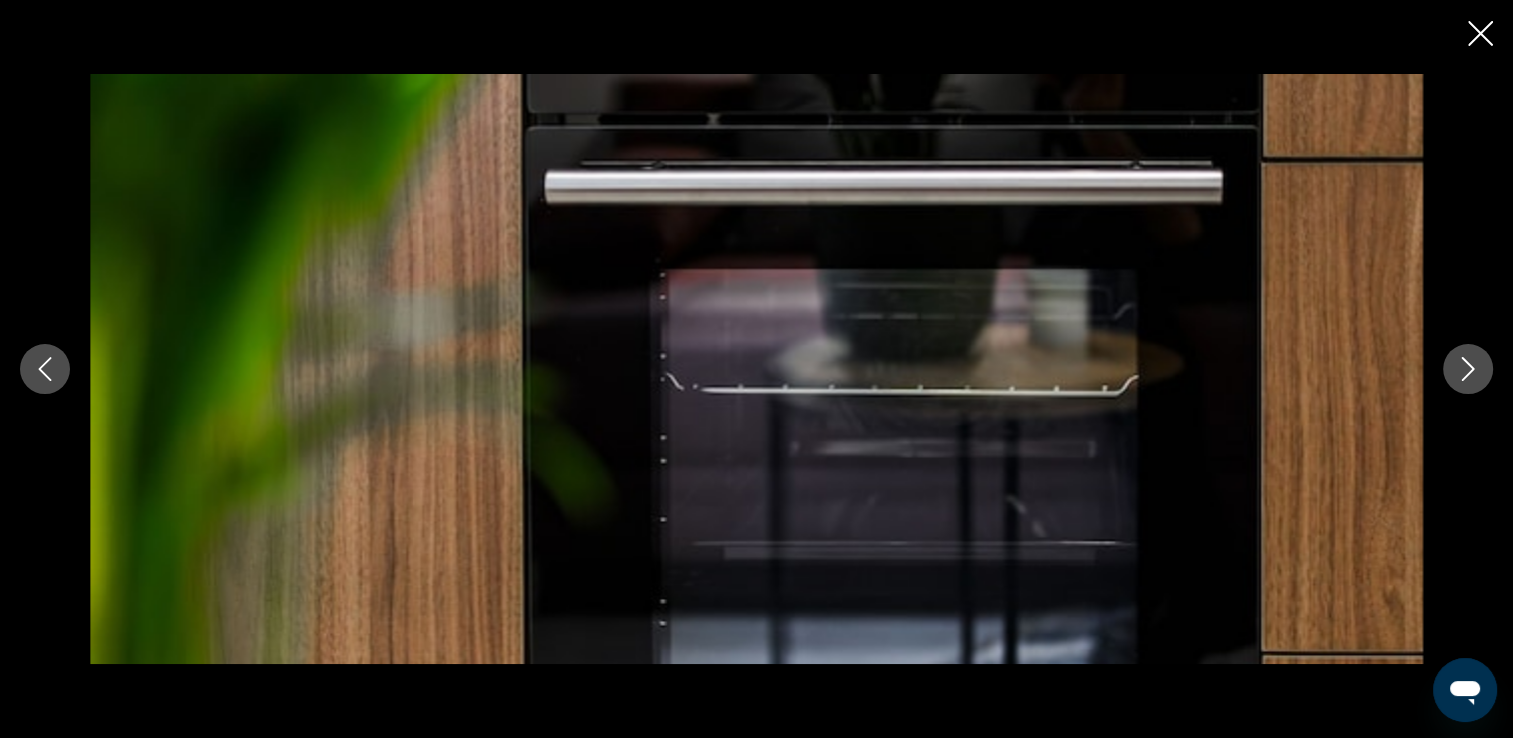 click at bounding box center [1468, 369] 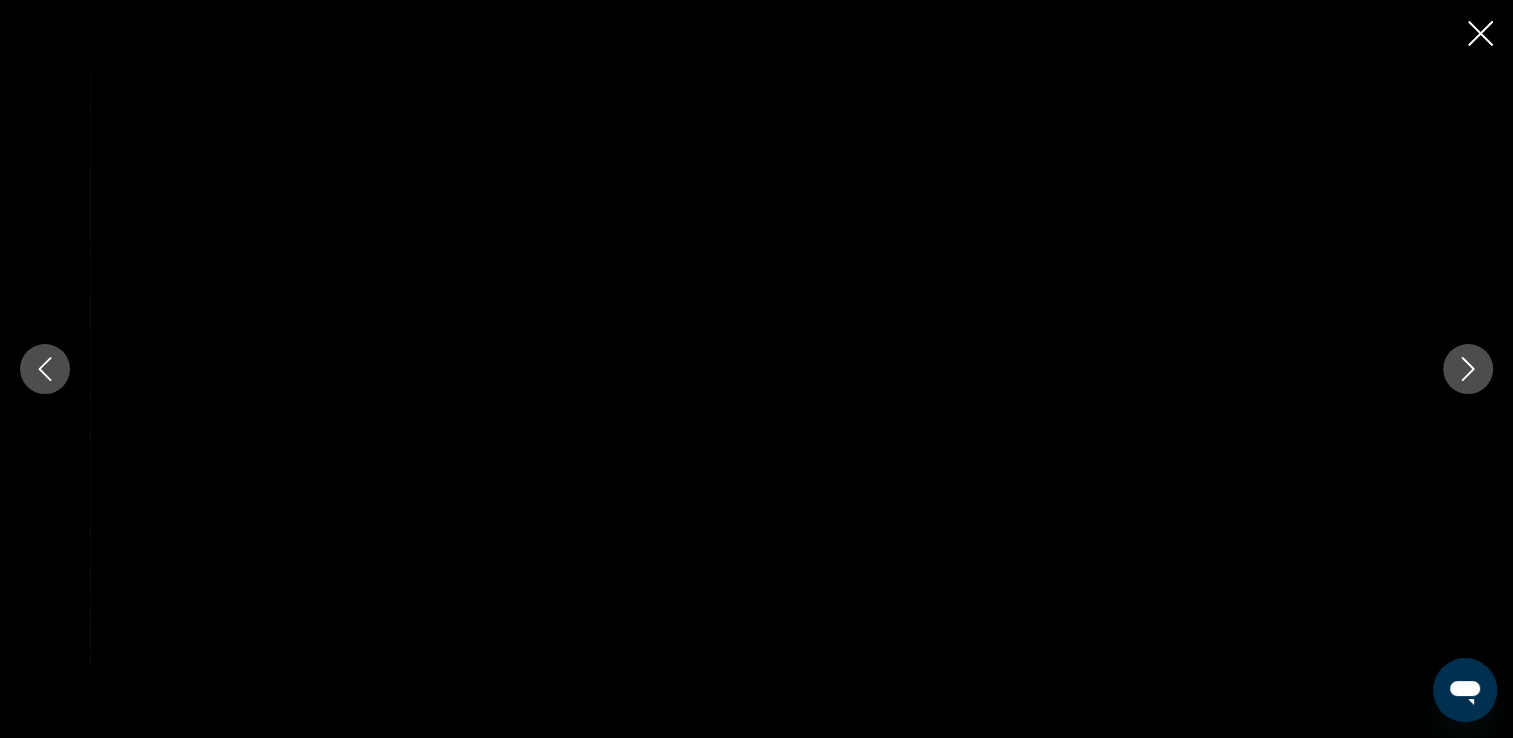 click at bounding box center [1468, 369] 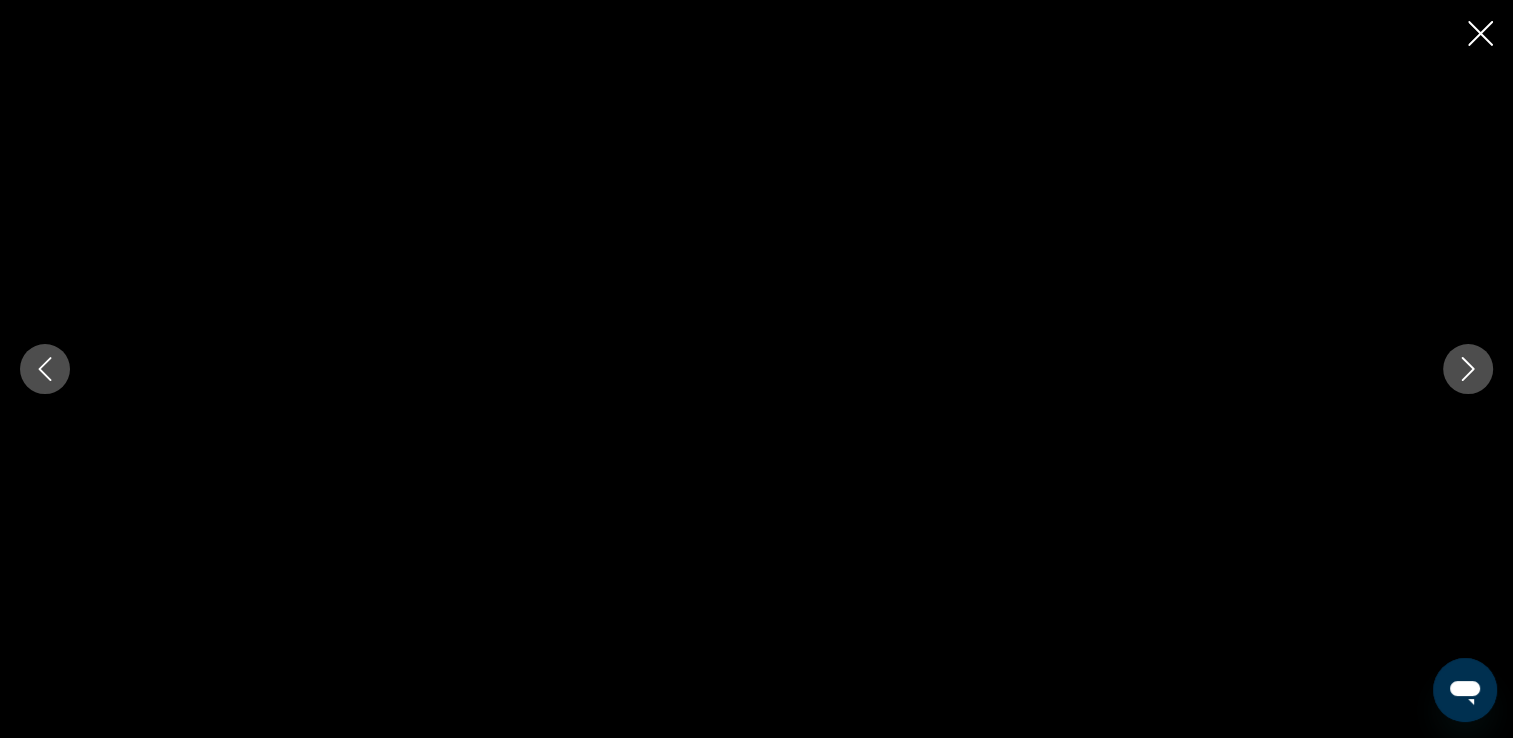 click at bounding box center [1468, 369] 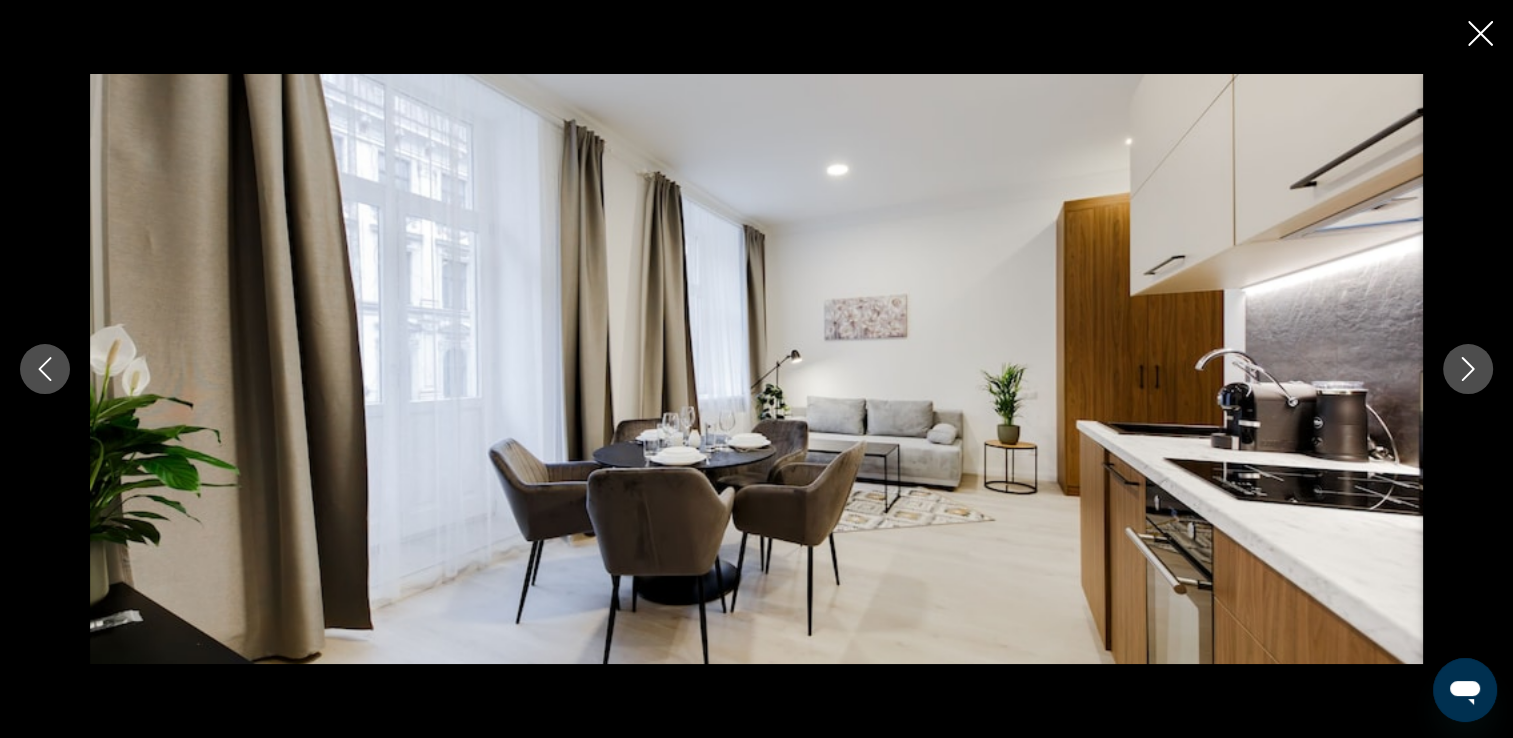 click at bounding box center [1468, 369] 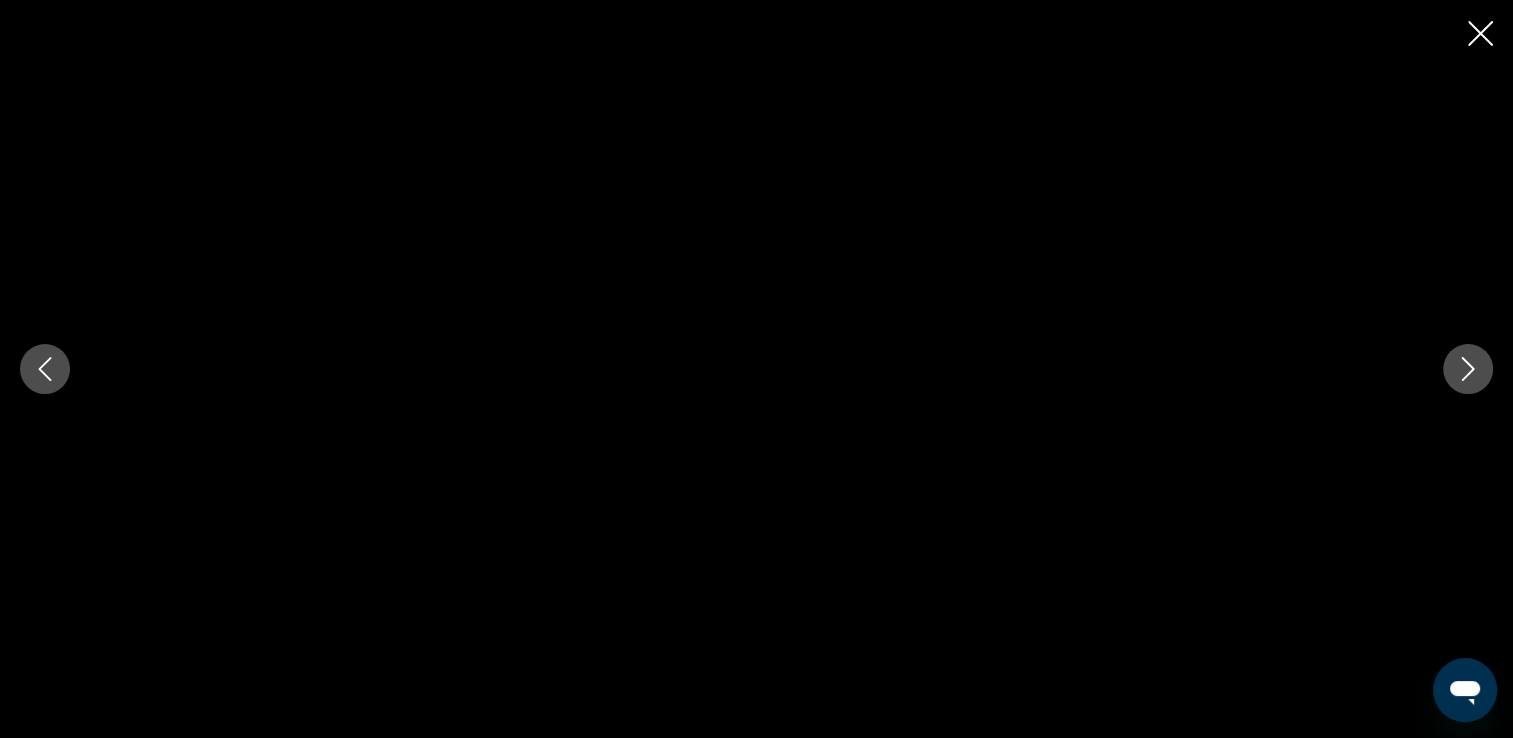 click at bounding box center [1468, 369] 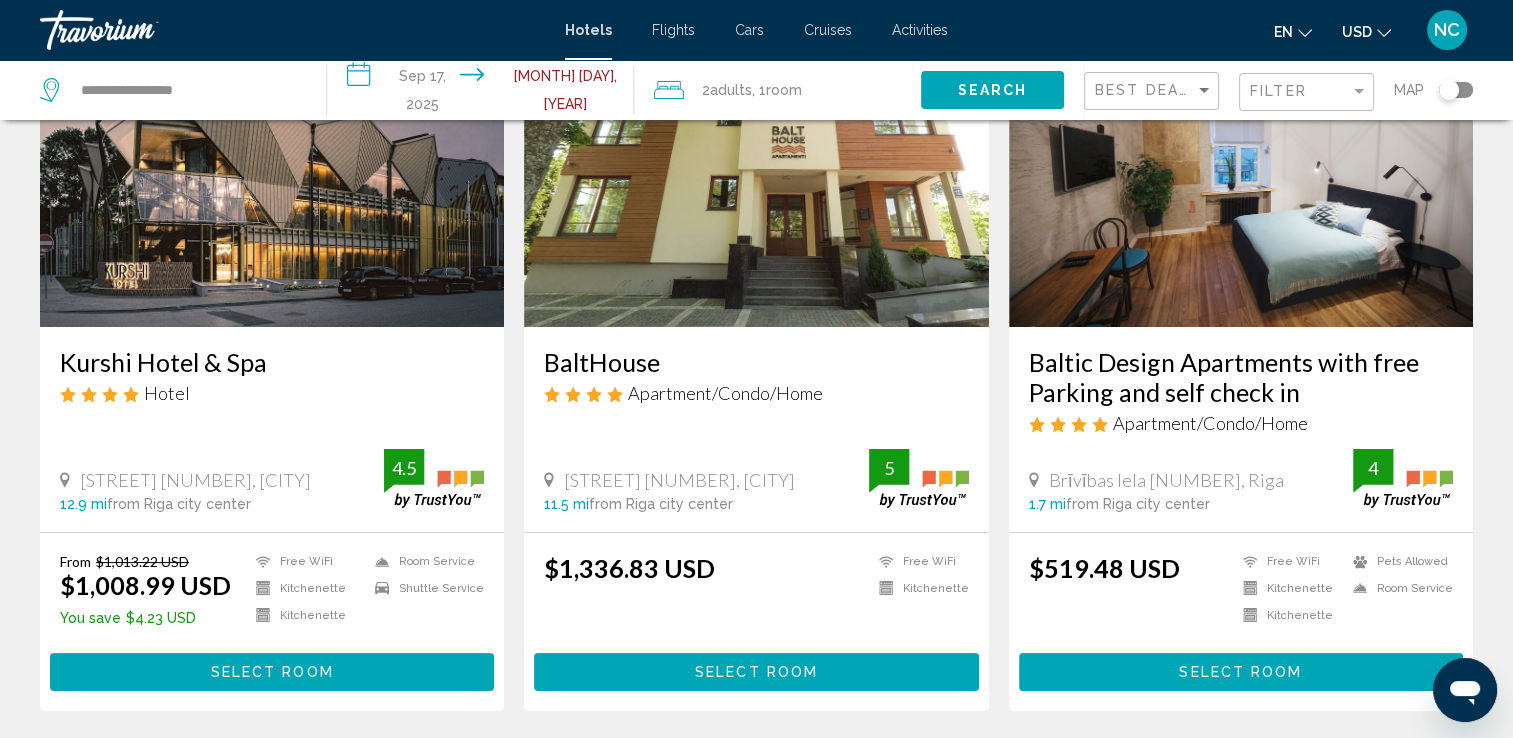 scroll, scrollTop: 160, scrollLeft: 0, axis: vertical 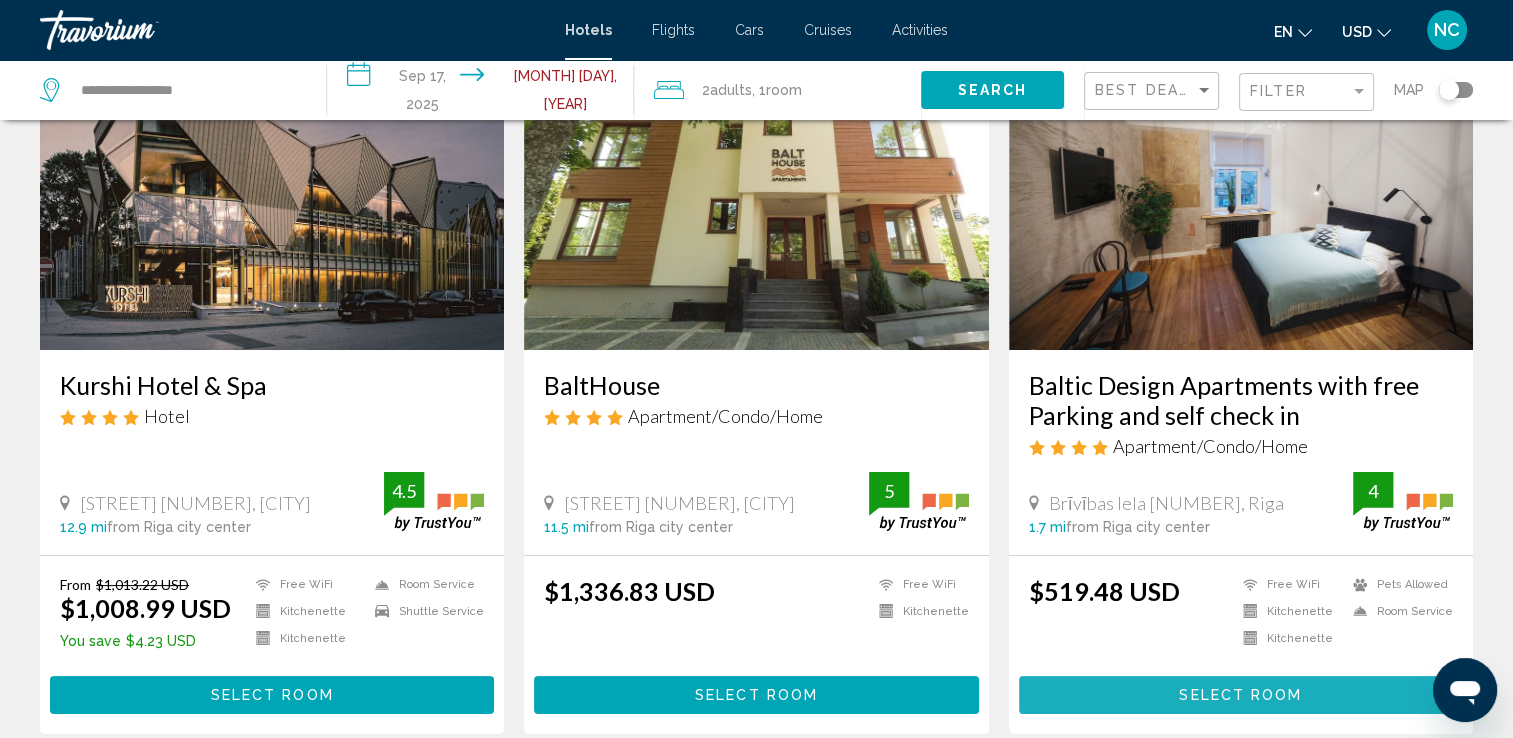 click on "Select Room" at bounding box center [1240, 696] 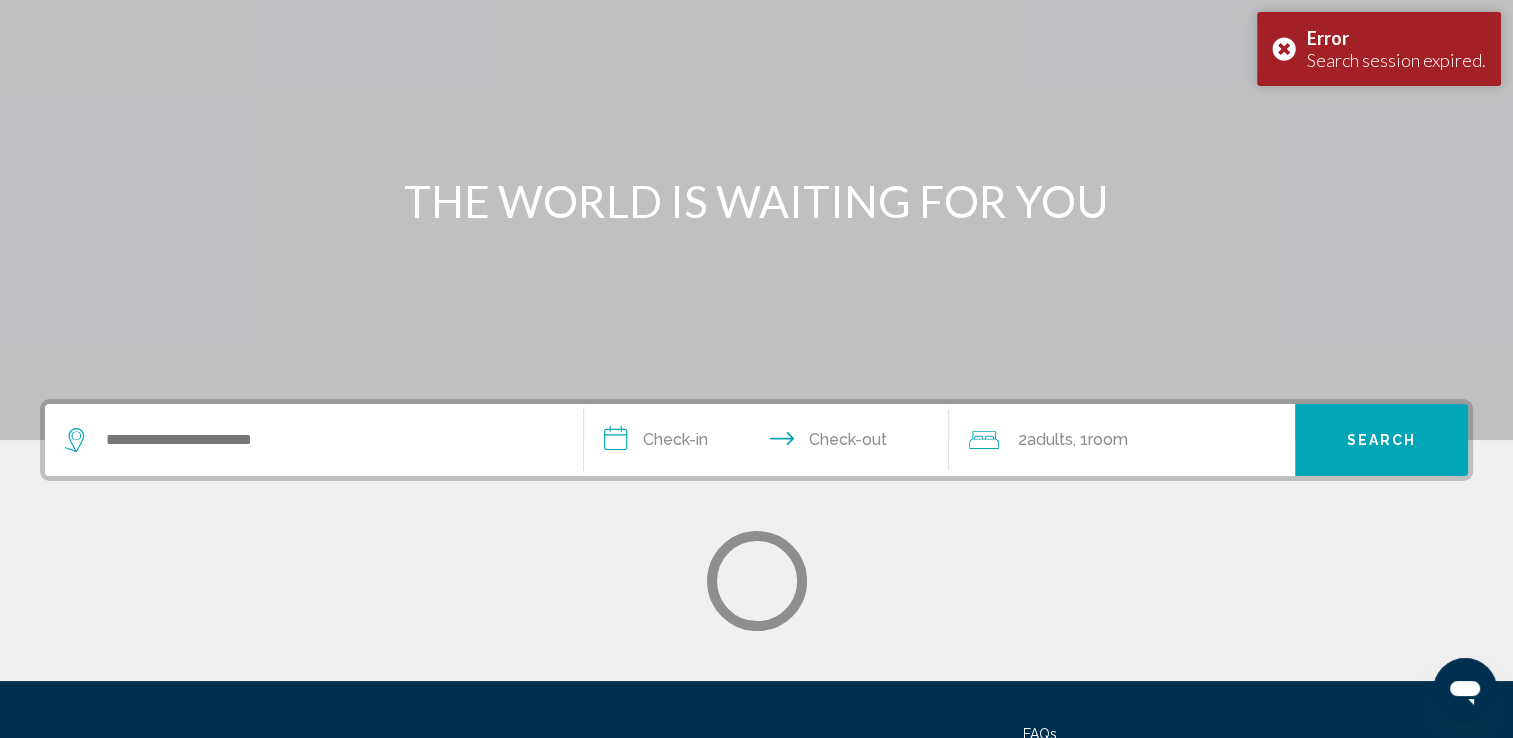 scroll, scrollTop: 0, scrollLeft: 0, axis: both 